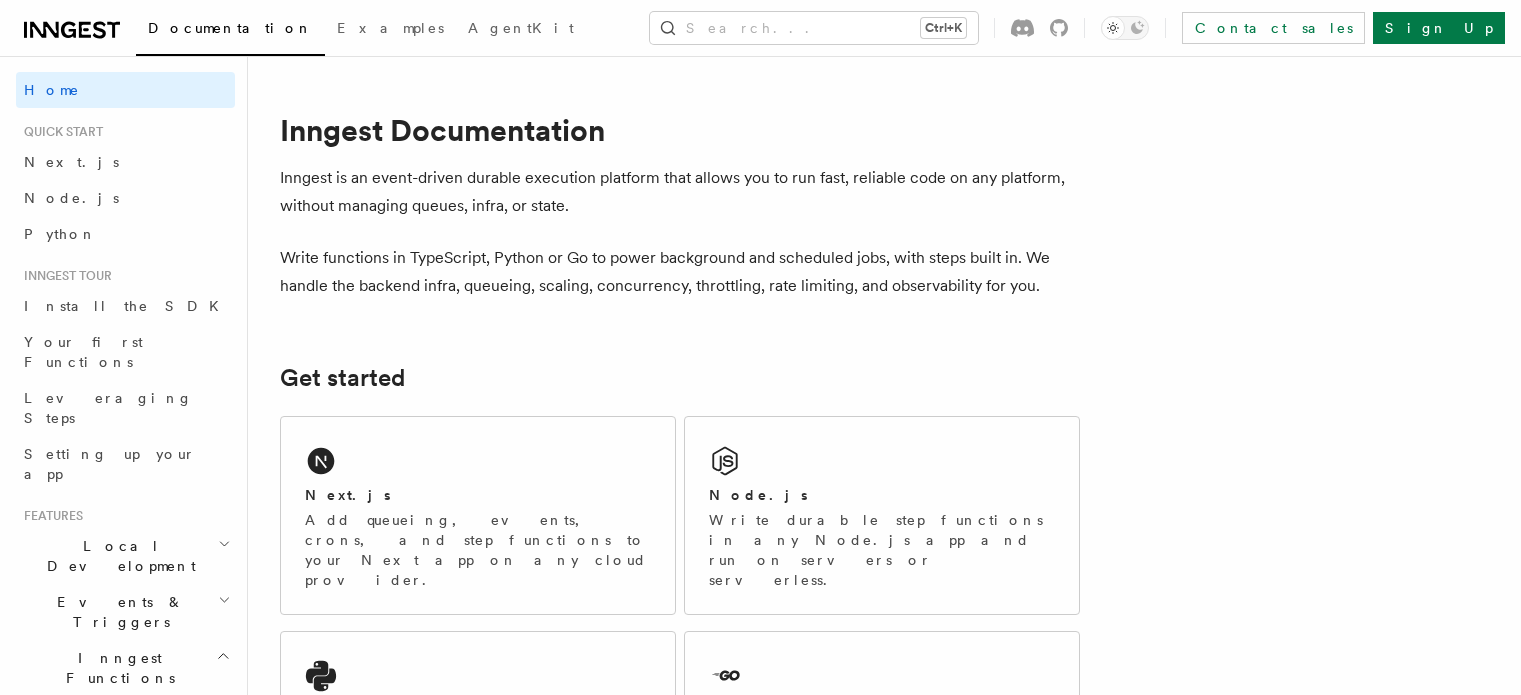 scroll, scrollTop: 74, scrollLeft: 0, axis: vertical 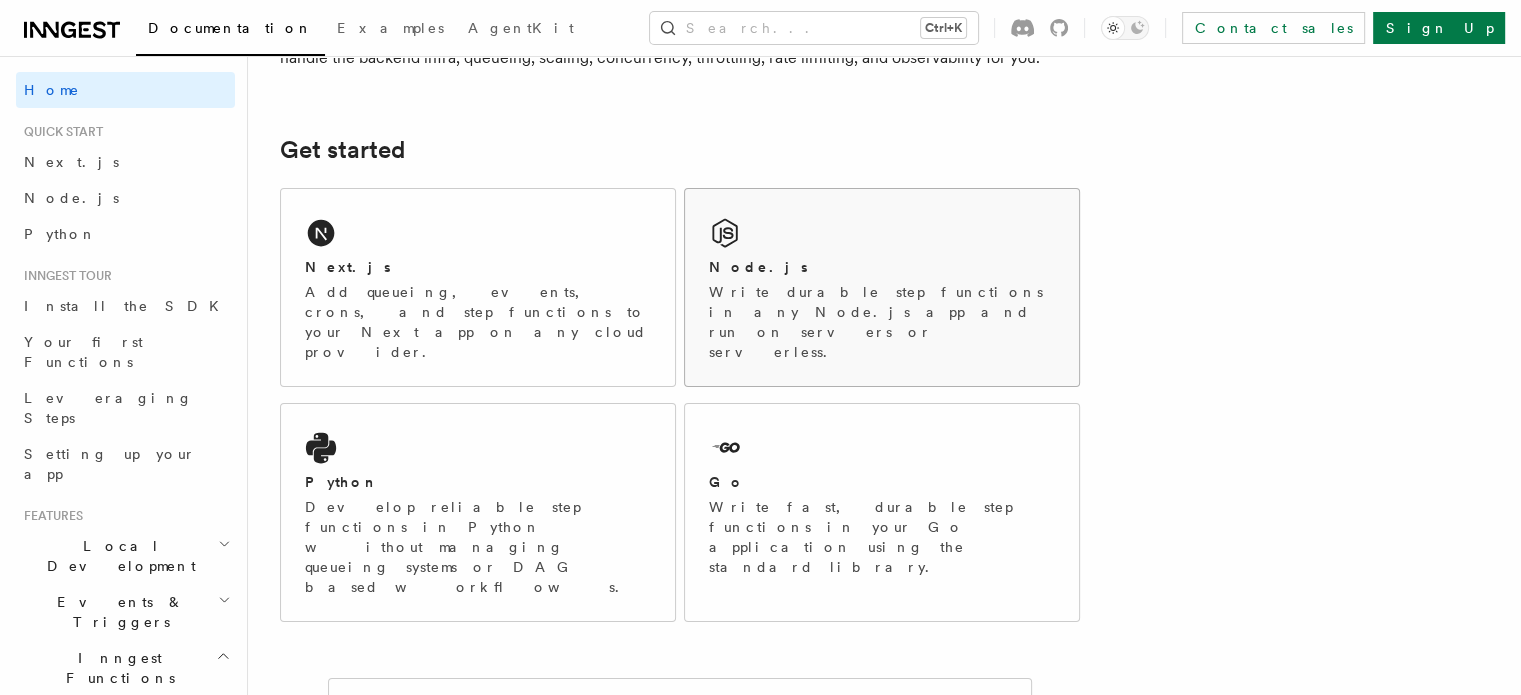click on "Node.js" at bounding box center (758, 267) 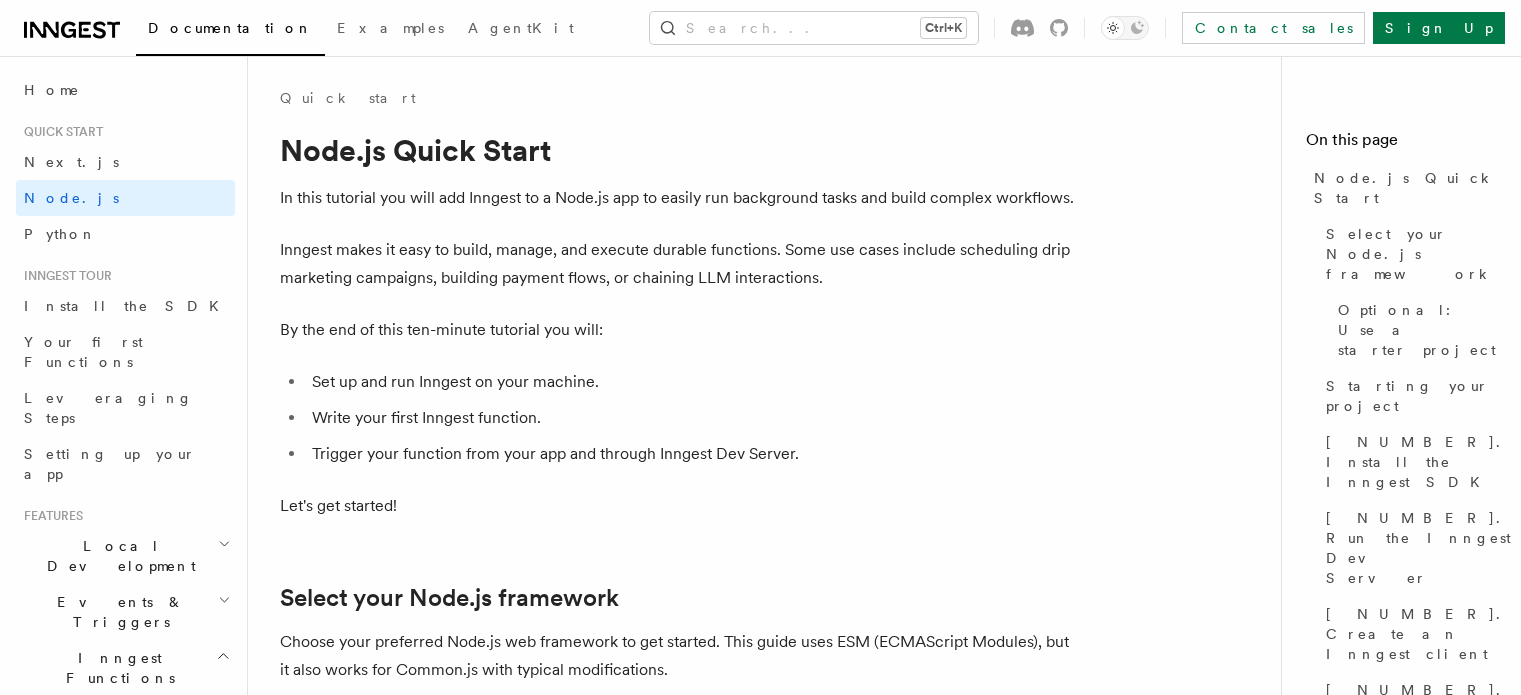 scroll, scrollTop: 0, scrollLeft: 0, axis: both 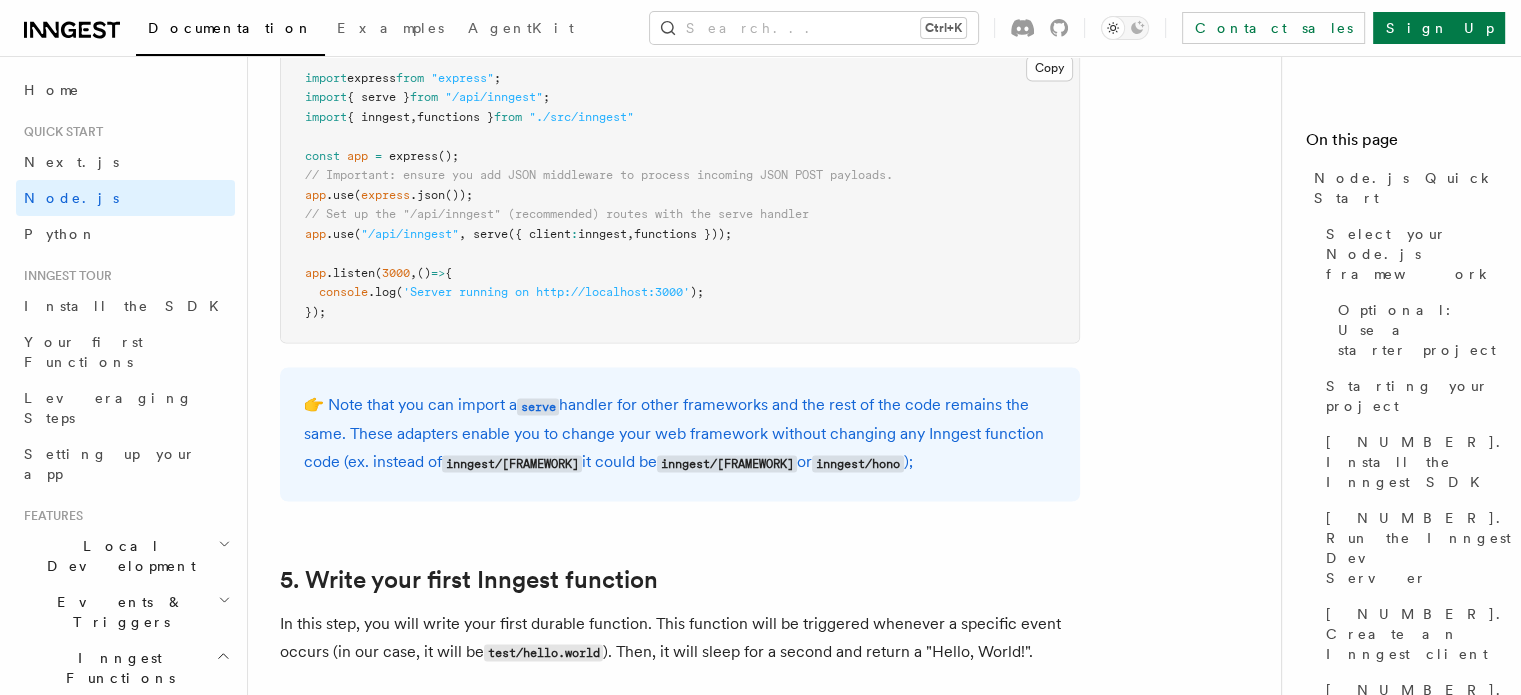 drag, startPoint x: 363, startPoint y: 226, endPoint x: 600, endPoint y: 217, distance: 237.17082 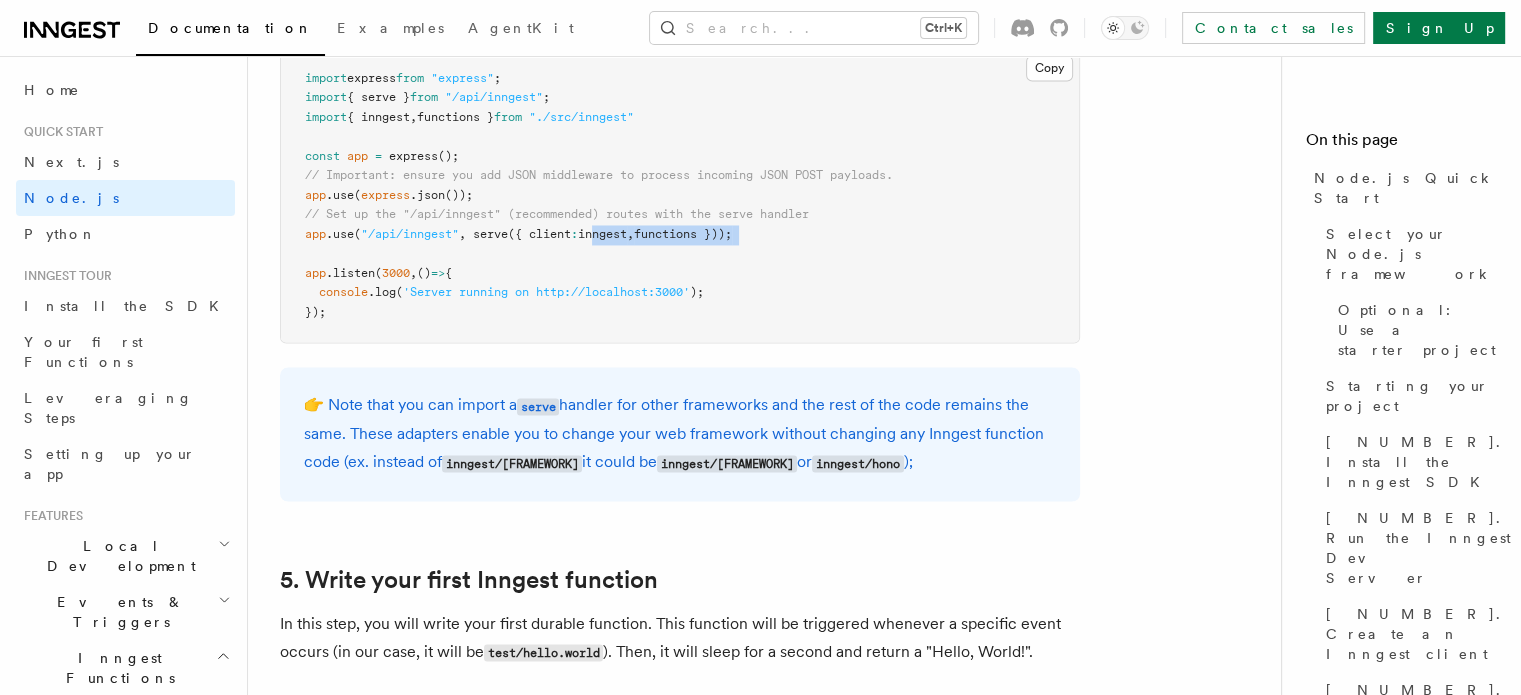 click on "import  express  from   "express" ;
import  { serve }  from   "inngest/express" ;
import  { inngest ,  functions }  from   "./src/inngest"
const   app   =   express ();
// Important: ensure you add JSON middleware to process incoming JSON POST payloads.
app .use ( express .json ());
// Set up the "/api/inngest" (recommended) routes with the serve handler
app .use ( "/api/inngest" ,   serve ({ client :  inngest ,  functions }));
app .listen ( 3000 ,  ()  =>  {
console .log ( 'Server running on http://localhost:3000' );
});" at bounding box center [680, 196] 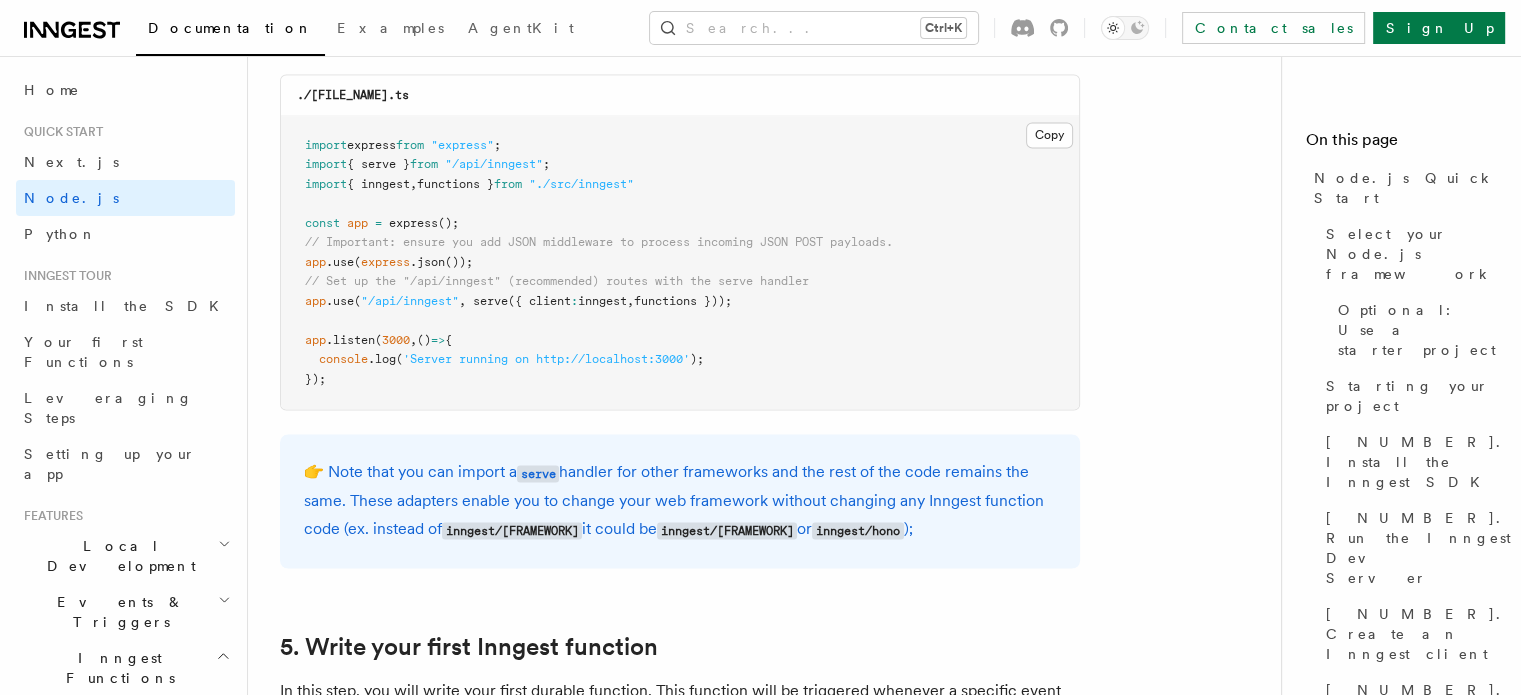 scroll, scrollTop: 3212, scrollLeft: 0, axis: vertical 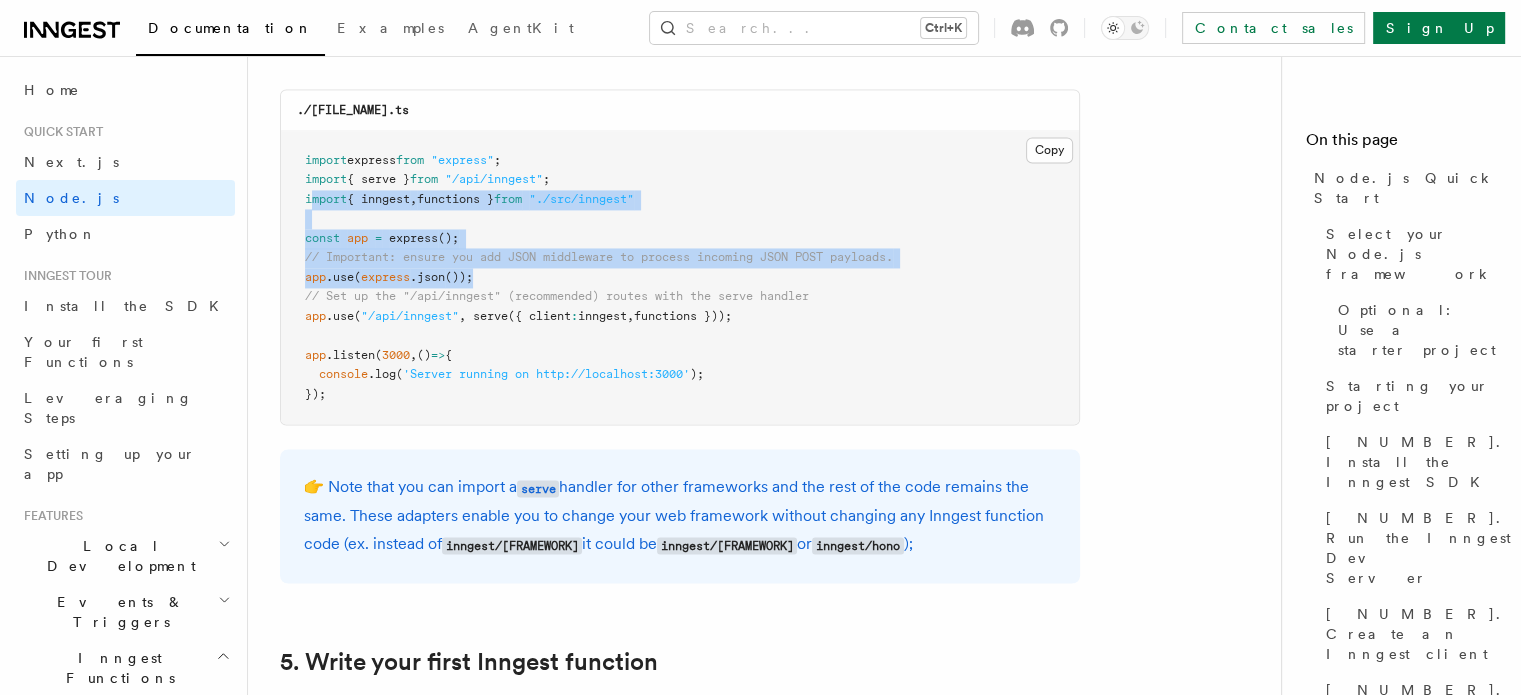 drag, startPoint x: 312, startPoint y: 173, endPoint x: 484, endPoint y: 258, distance: 191.85672 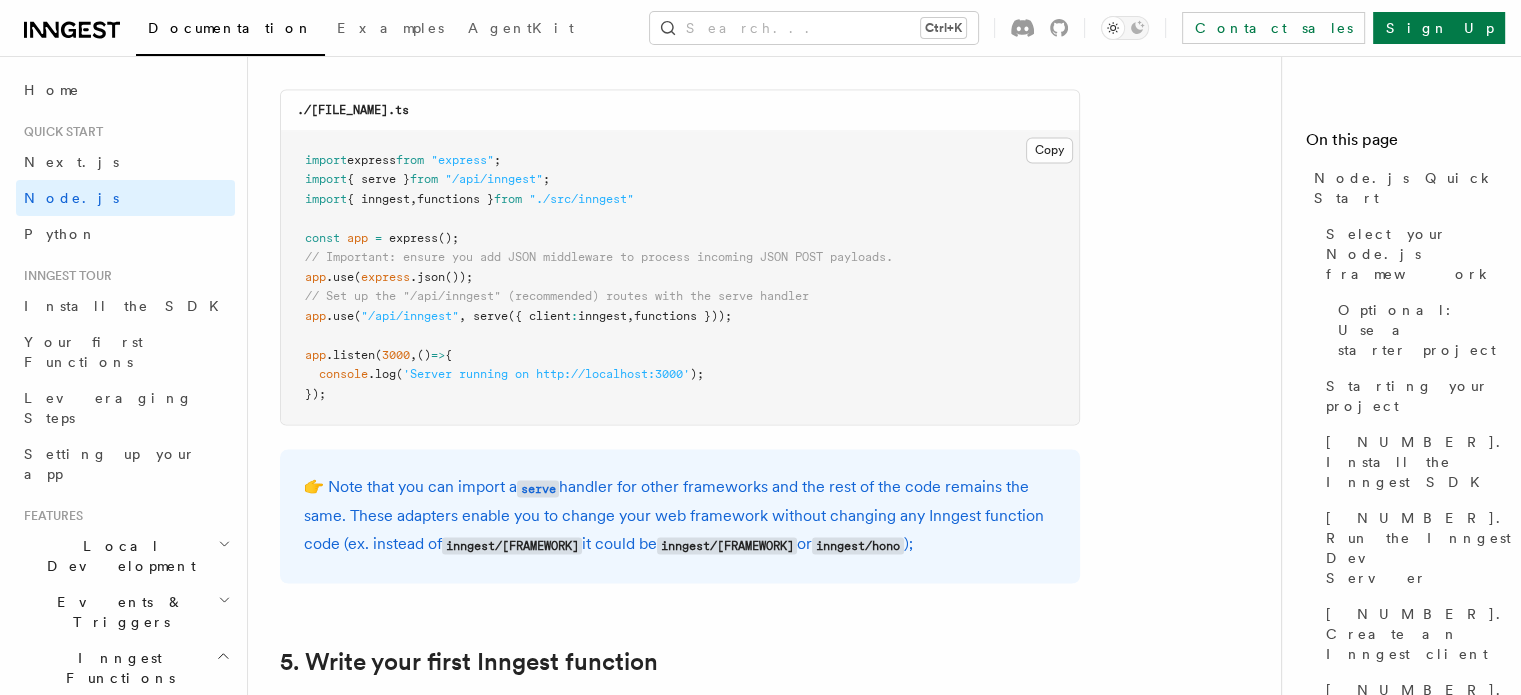 click on "import  express  from   "express" ;
import  { serve }  from   "inngest/express" ;
import  { inngest ,  functions }  from   "./src/inngest"
const   app   =   express ();
// Important: ensure you add JSON middleware to process incoming JSON POST payloads.
app .use ( express .json ());
// Set up the "/api/inngest" (recommended) routes with the serve handler
app .use ( "/api/inngest" ,   serve ({ client :  inngest ,  functions }));
app .listen ( 3000 ,  ()  =>  {
console .log ( 'Server running on http://localhost:3000' );
});" at bounding box center [680, 278] 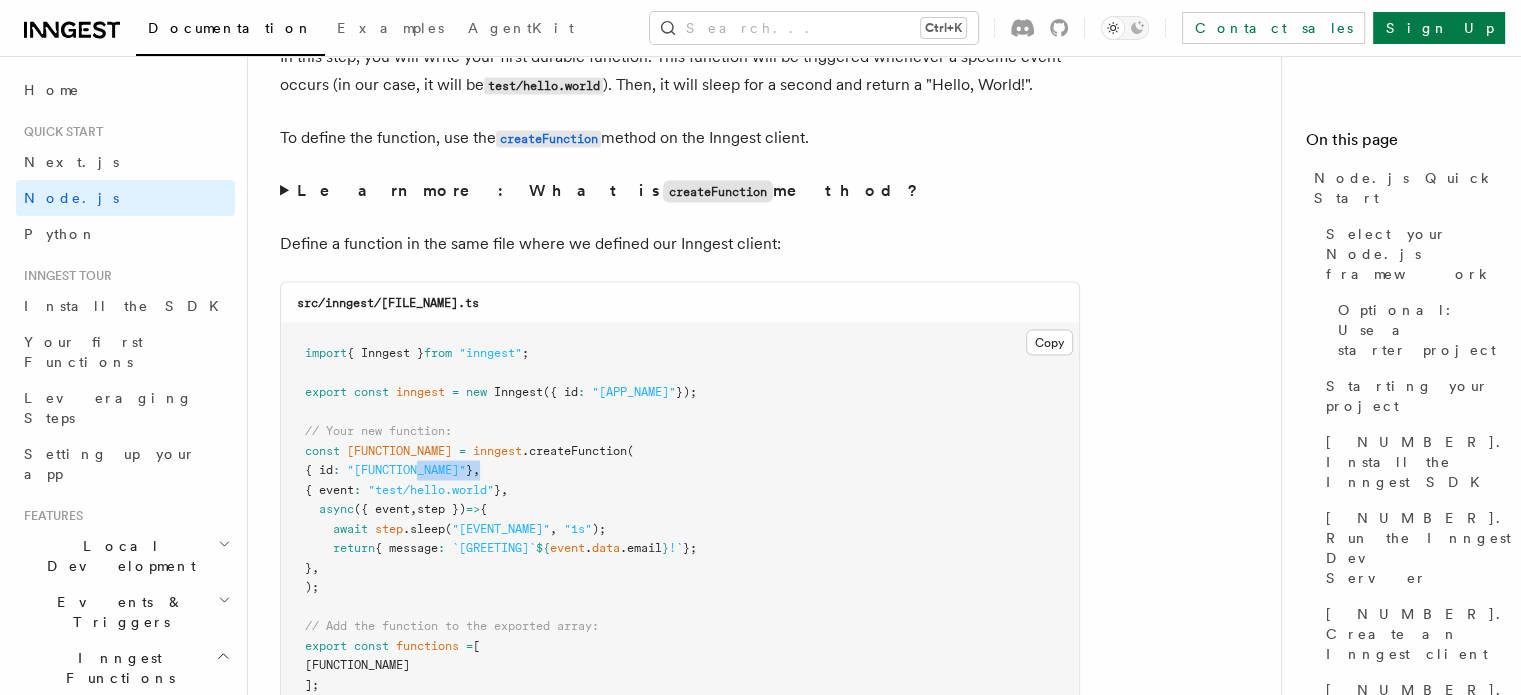 drag, startPoint x: 436, startPoint y: 444, endPoint x: 566, endPoint y: 465, distance: 131.68523 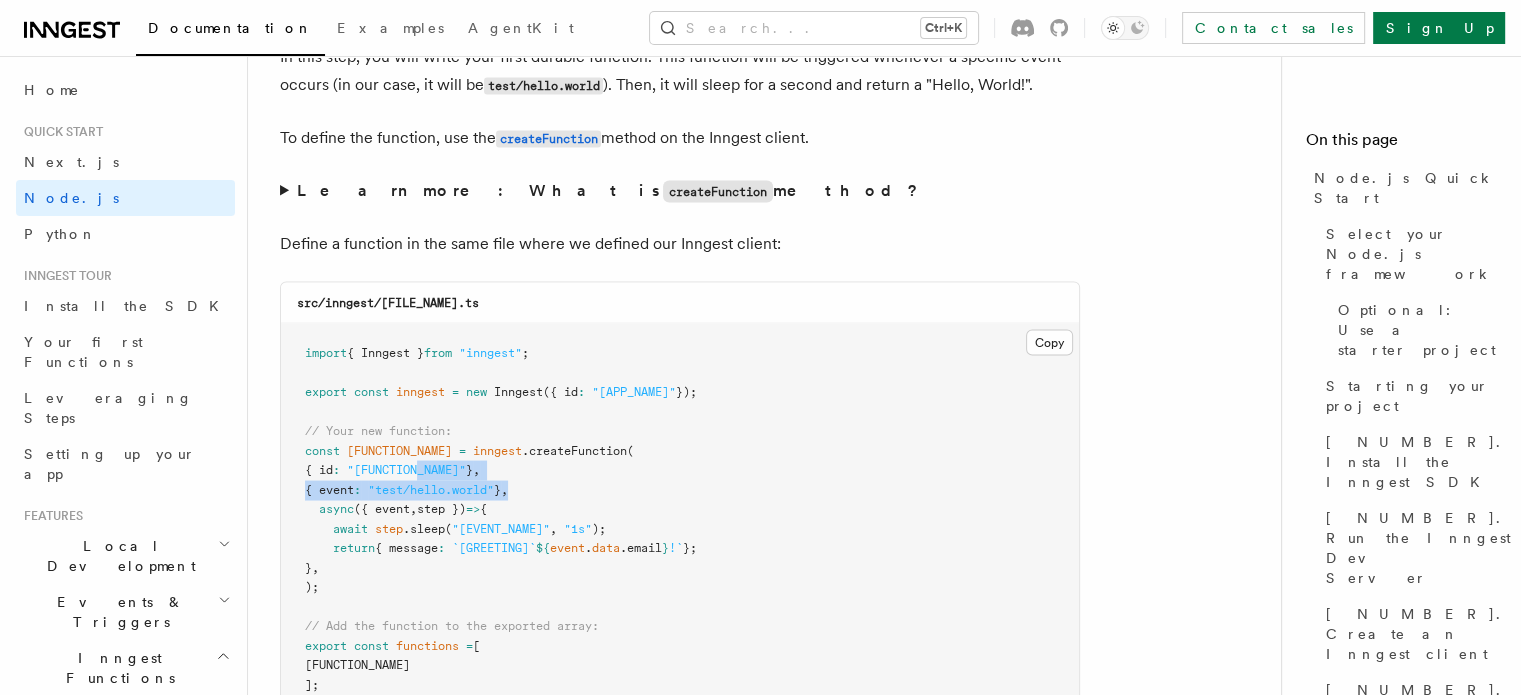 click on "import  { Inngest }  from   "inngest" ;
export   const   inngest   =   new   Inngest ({ id :   "my-app"  });
// Your new function:
const   helloWorld   =   inngest .createFunction (
{ id :   "hello-world"  } ,
{ event :   "test/hello.world"  } ,
async  ({ event ,  step })  =>  {
await   step .sleep ( "wait-a-moment" ,   "1s" );
return  { message :   `Hello  ${ event . data .email } !`  };
} ,
);
// Add the function to the exported array:
export   const   functions   =  [
helloWorld
];" at bounding box center [680, 519] 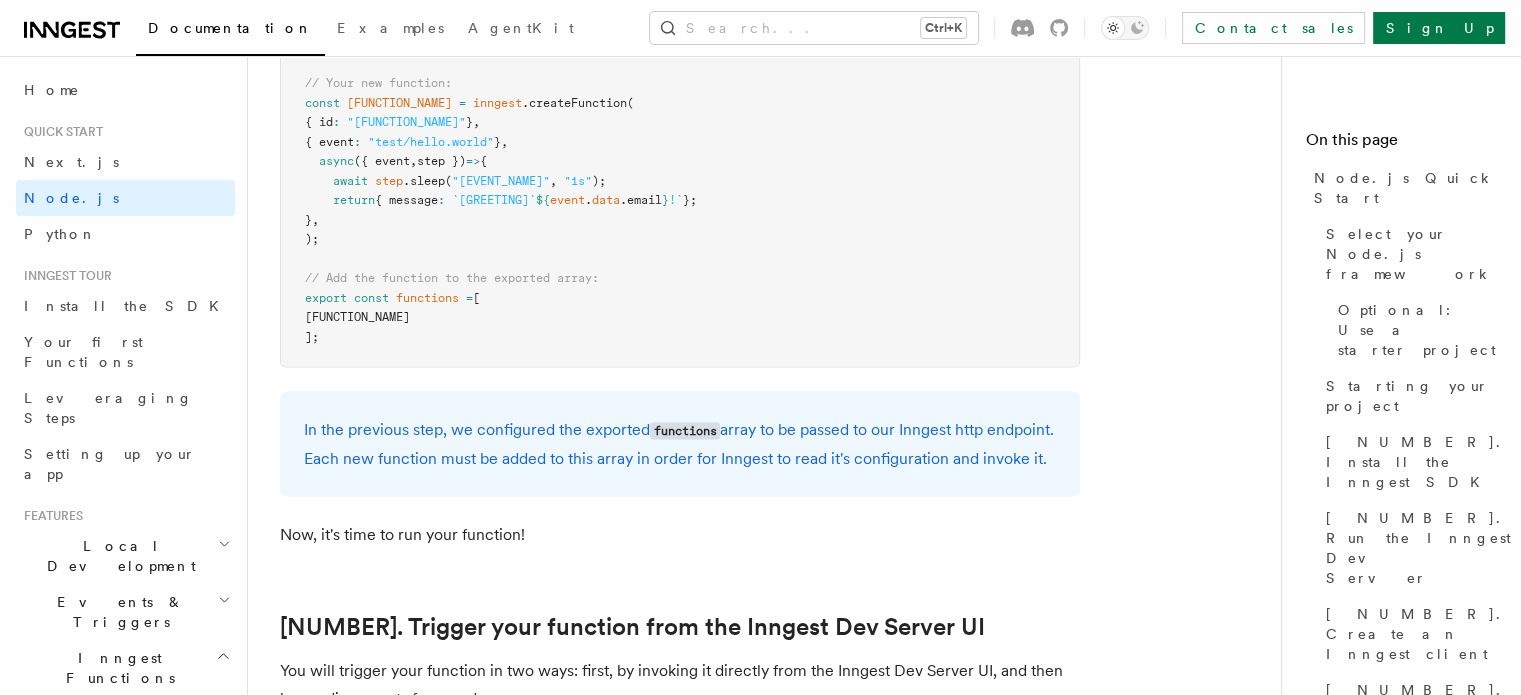 scroll, scrollTop: 4210, scrollLeft: 0, axis: vertical 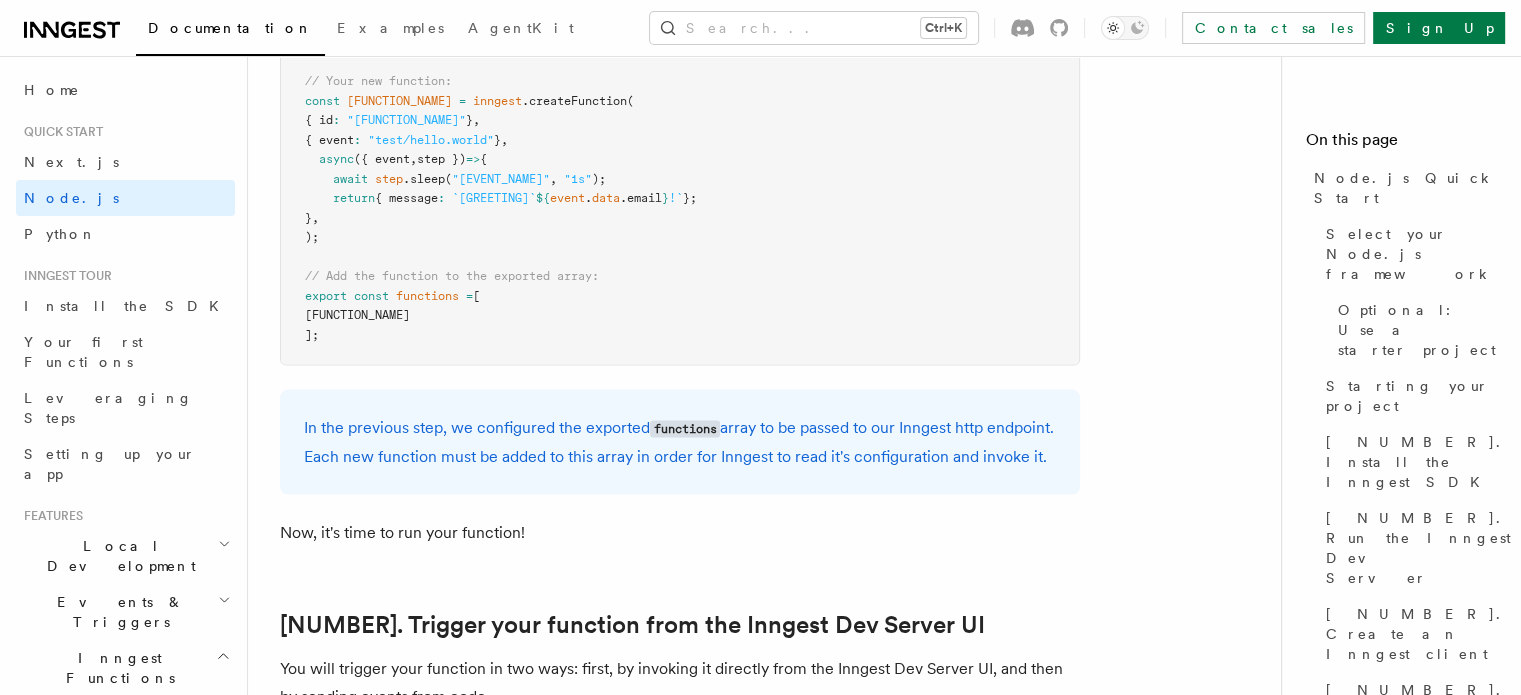 click on "import  { Inngest }  from   "inngest" ;
export   const   inngest   =   new   Inngest ({ id :   "my-app"  });
// Your new function:
const   helloWorld   =   inngest .createFunction (
{ id :   "hello-world"  } ,
{ event :   "test/hello.world"  } ,
async  ({ event ,  step })  =>  {
await   step .sleep ( "wait-a-moment" ,   "1s" );
return  { message :   `Hello  ${ event . data .email } !`  };
} ,
);
// Add the function to the exported array:
export   const   functions   =  [
helloWorld
];" at bounding box center (680, 169) 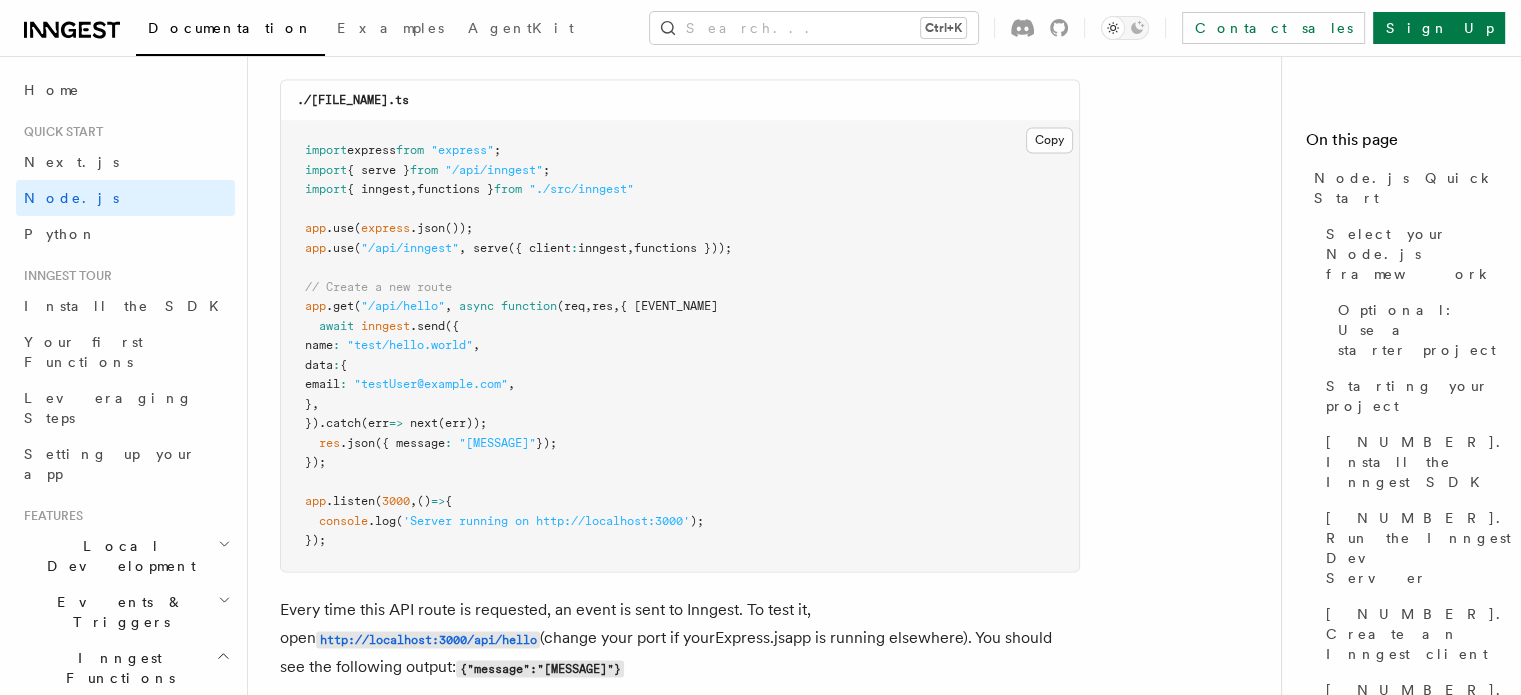 scroll, scrollTop: 10675, scrollLeft: 0, axis: vertical 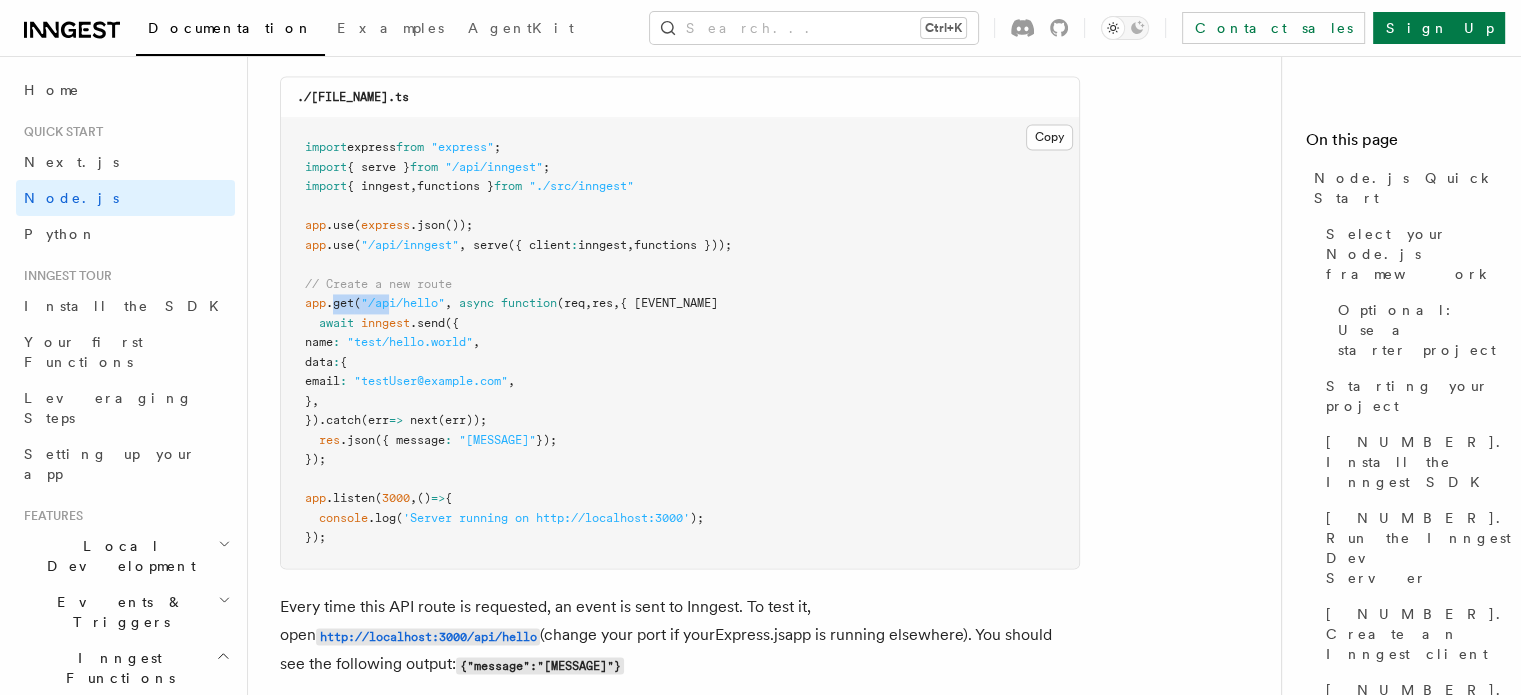 drag, startPoint x: 336, startPoint y: 319, endPoint x: 411, endPoint y: 328, distance: 75.53807 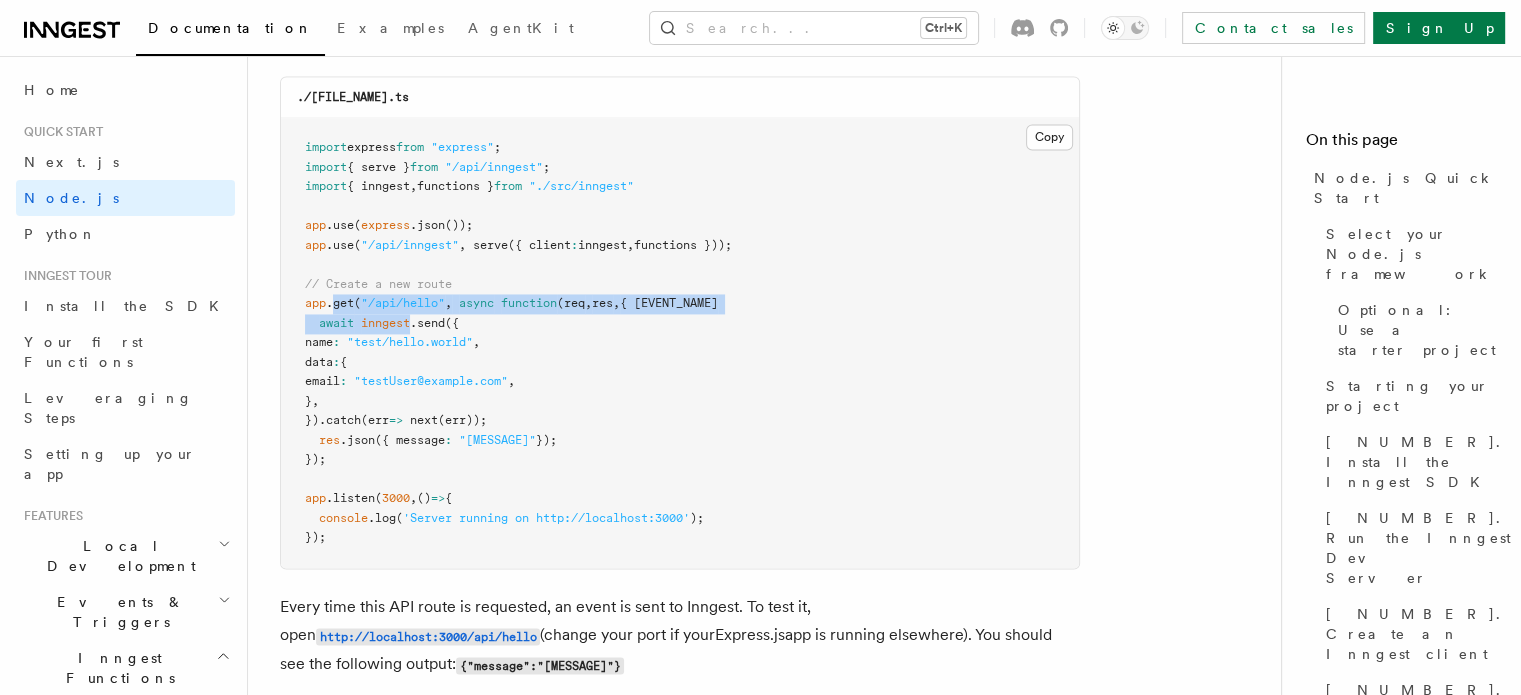 click on "inngest" at bounding box center (385, 323) 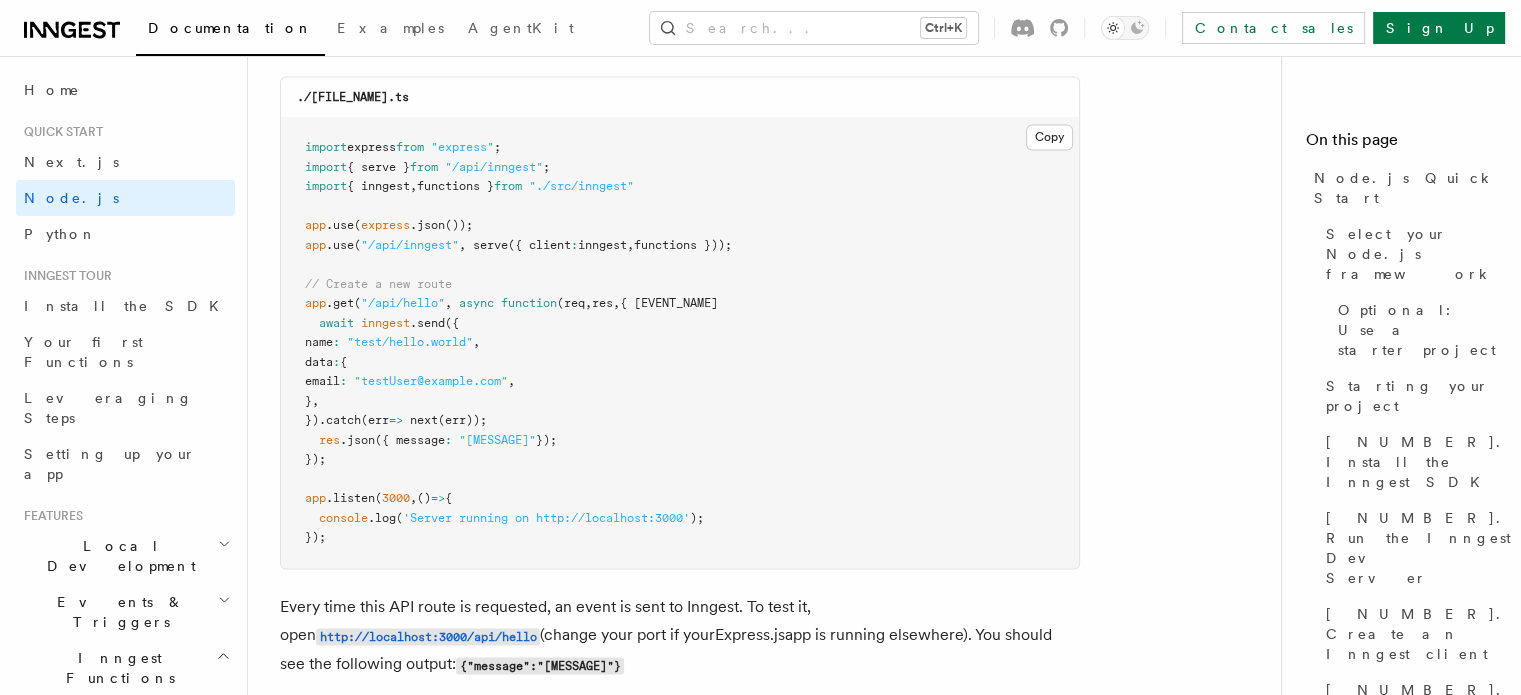 click on "inngest" at bounding box center [385, 323] 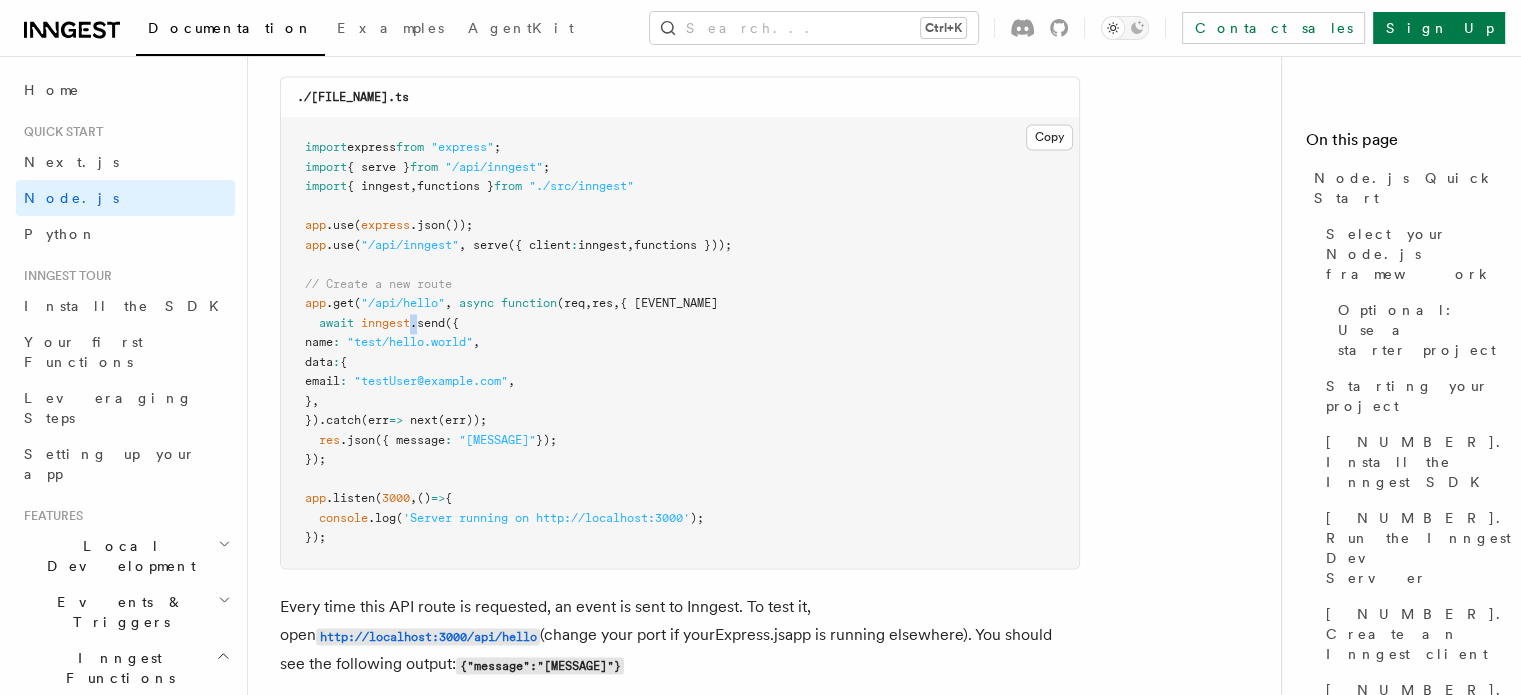 click on "inngest" at bounding box center [385, 323] 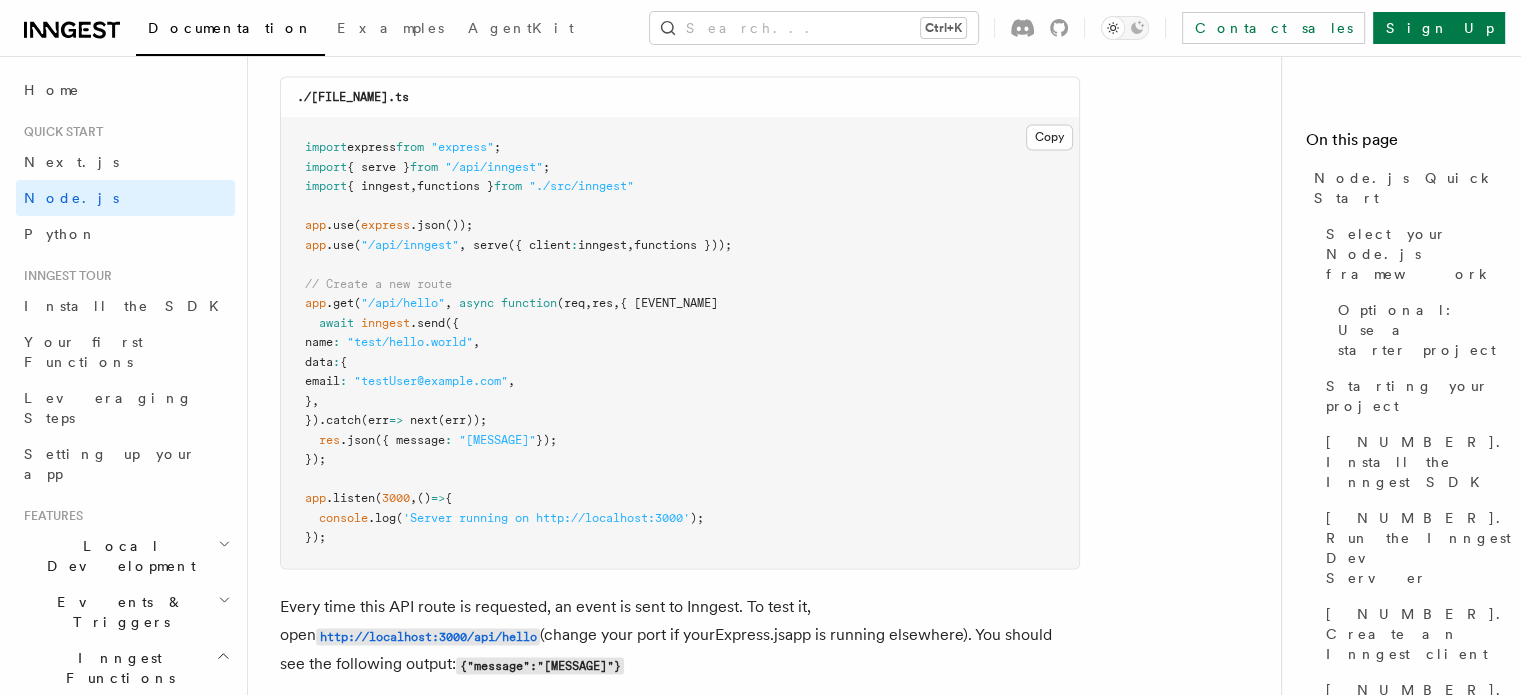 click on "import  express  from   "express" ;
import  { serve }  from   "inngest/express" ;
import  { inngest ,  functions }  from   "./src/inngest"
app .use ( express .json ());
app .use ( "/api/inngest" ,   serve ({ client :  inngest ,  functions }));
// Create a new route
app .get ( "/api/hello" ,   async   function  (req ,  res ,  next) {
await   inngest .send ({
name :   "test/hello.world" ,
data :  {
email :   "testUser@example.com" ,
} ,
}) .catch (err  =>   next (err));
res .json ({ message :   'Event sent!'  });
});
app .listen ( 3000 ,  ()  =>  {
console .log ( 'Server running on http://localhost:3000' );
});" at bounding box center (680, 343) 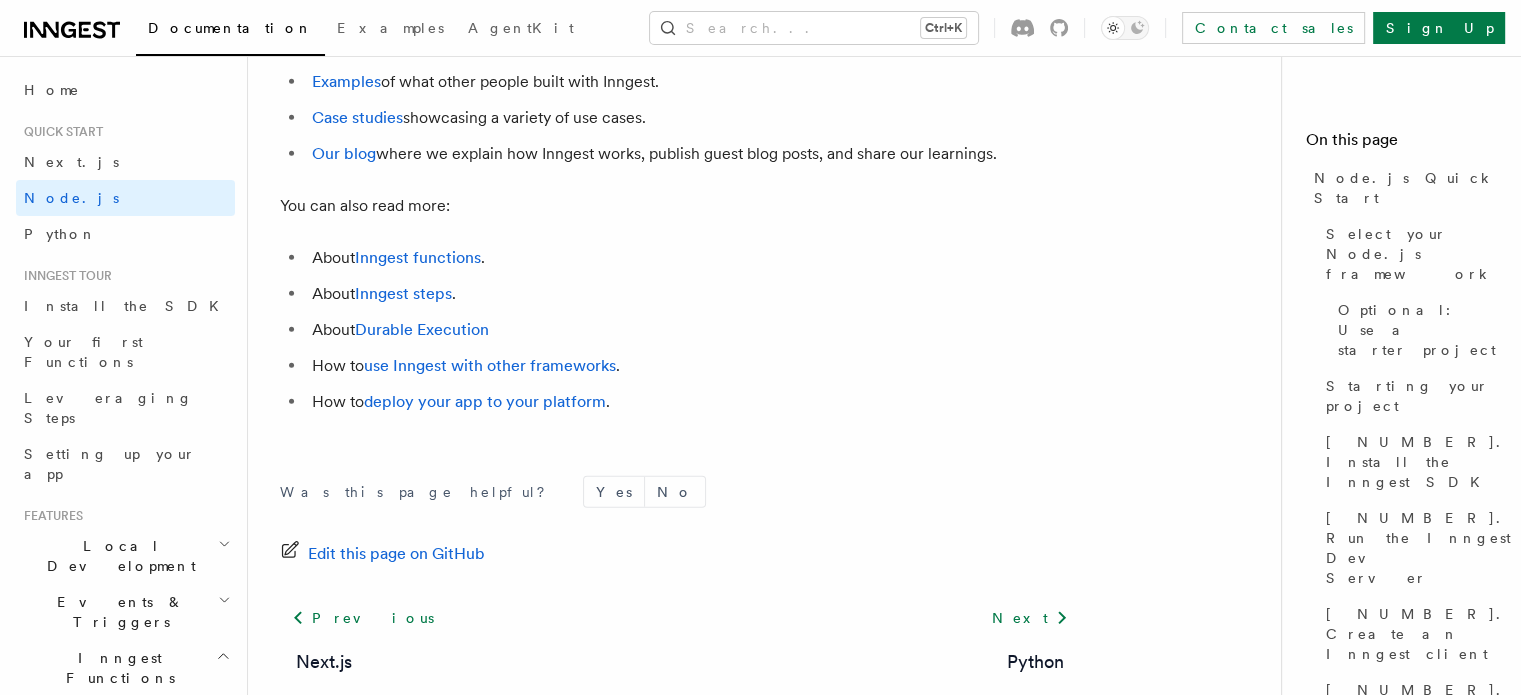 scroll, scrollTop: 12671, scrollLeft: 0, axis: vertical 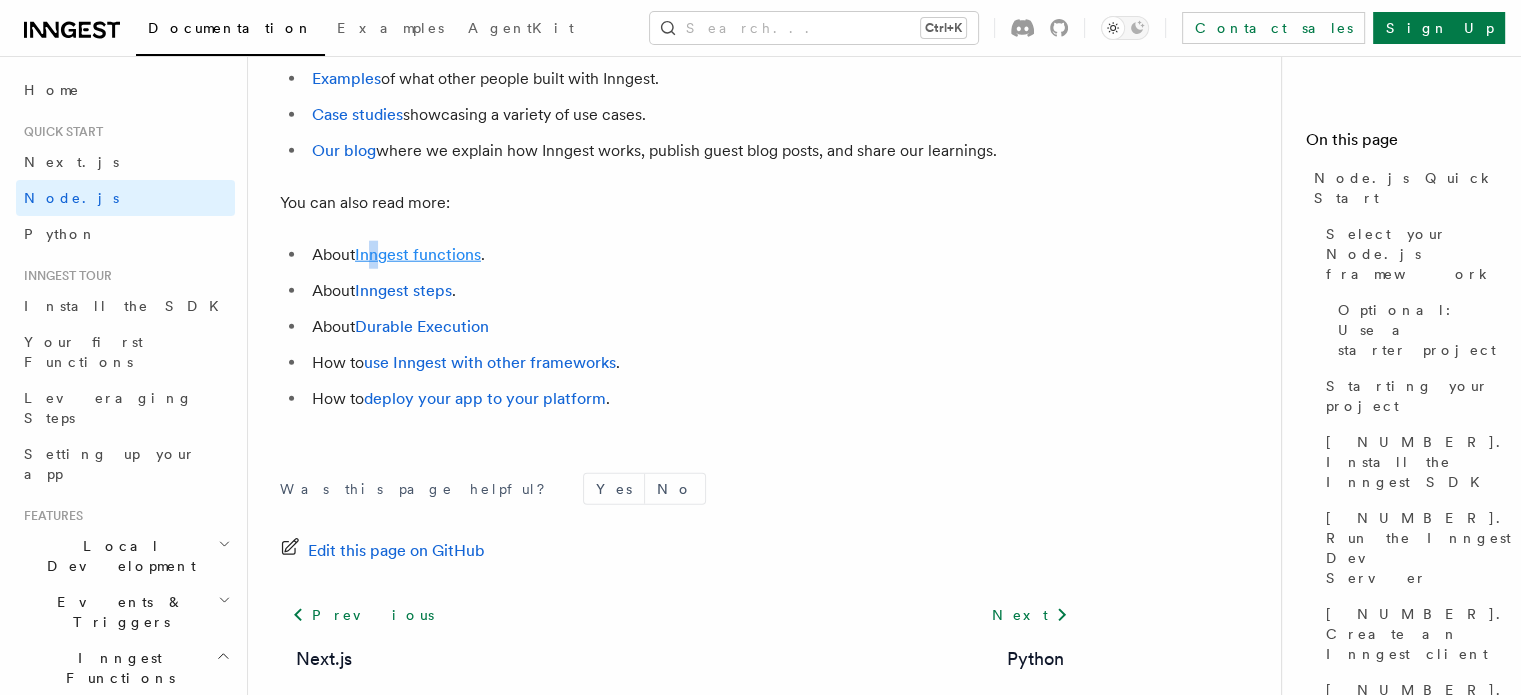click on "About  Inngest functions ." at bounding box center [693, 255] 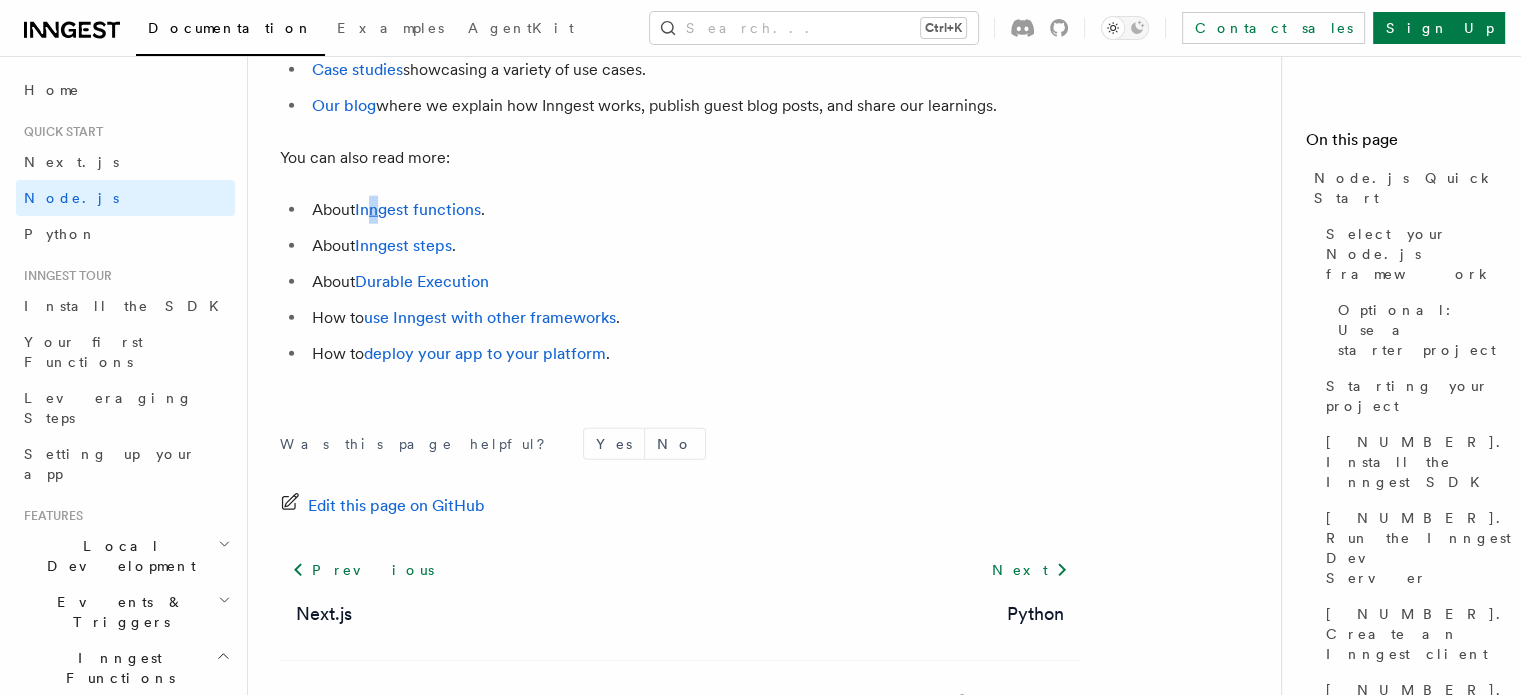 scroll, scrollTop: 12716, scrollLeft: 0, axis: vertical 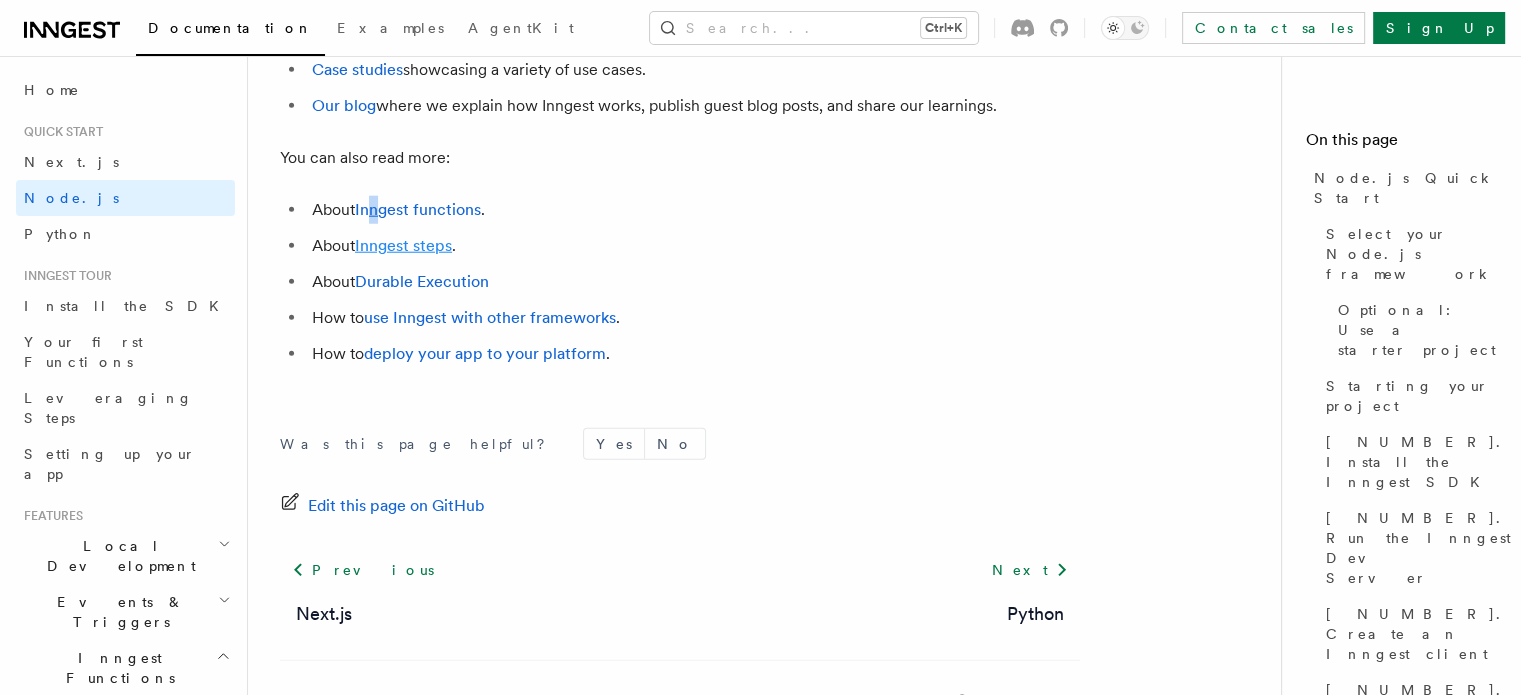 click on "Inngest steps" at bounding box center [403, 245] 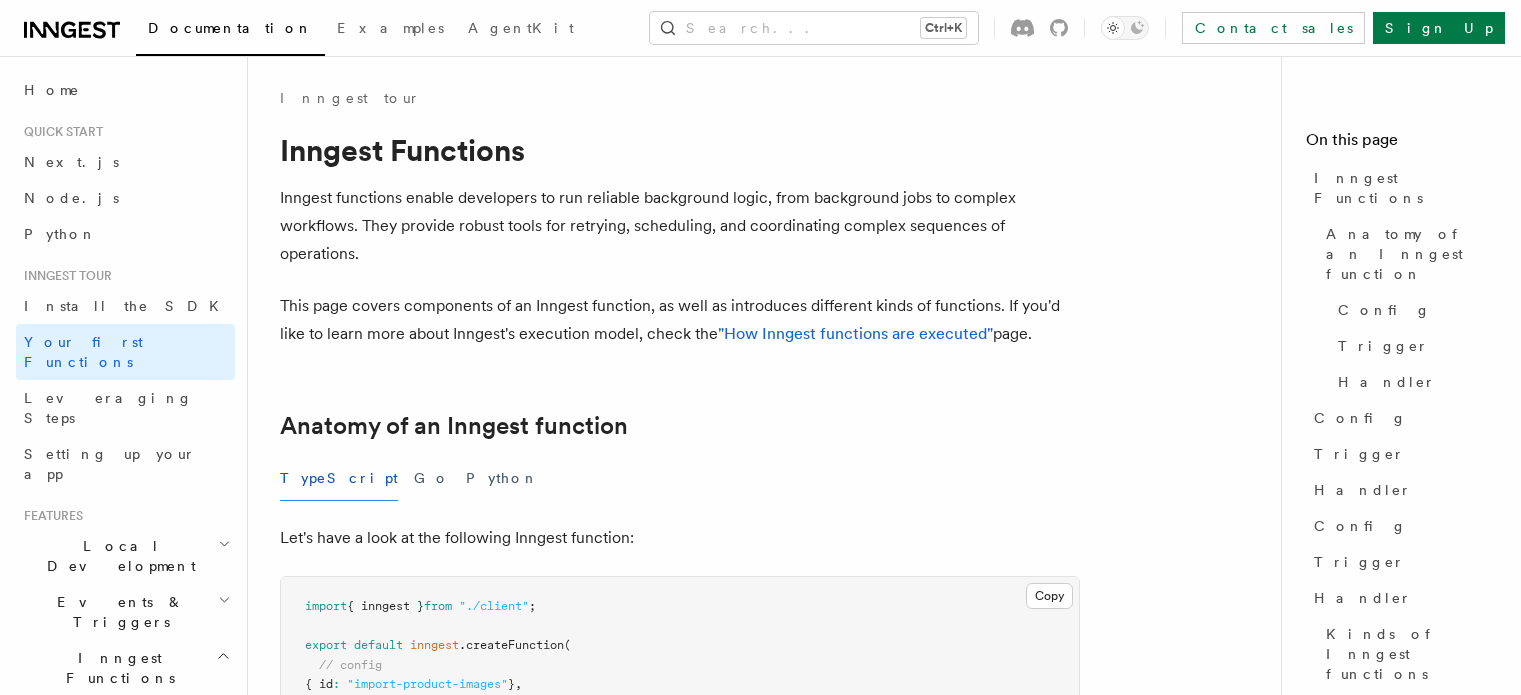 scroll, scrollTop: 0, scrollLeft: 0, axis: both 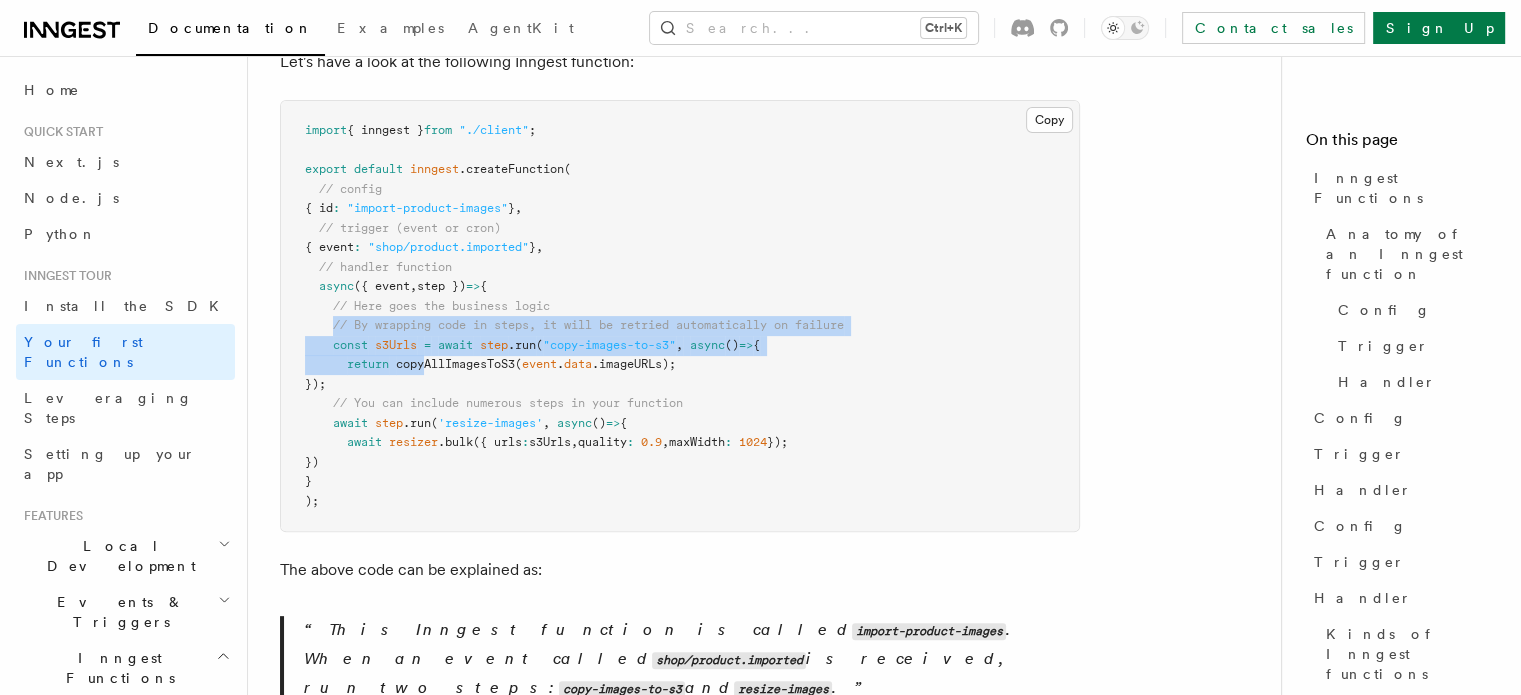 drag, startPoint x: 331, startPoint y: 335, endPoint x: 455, endPoint y: 382, distance: 132.60844 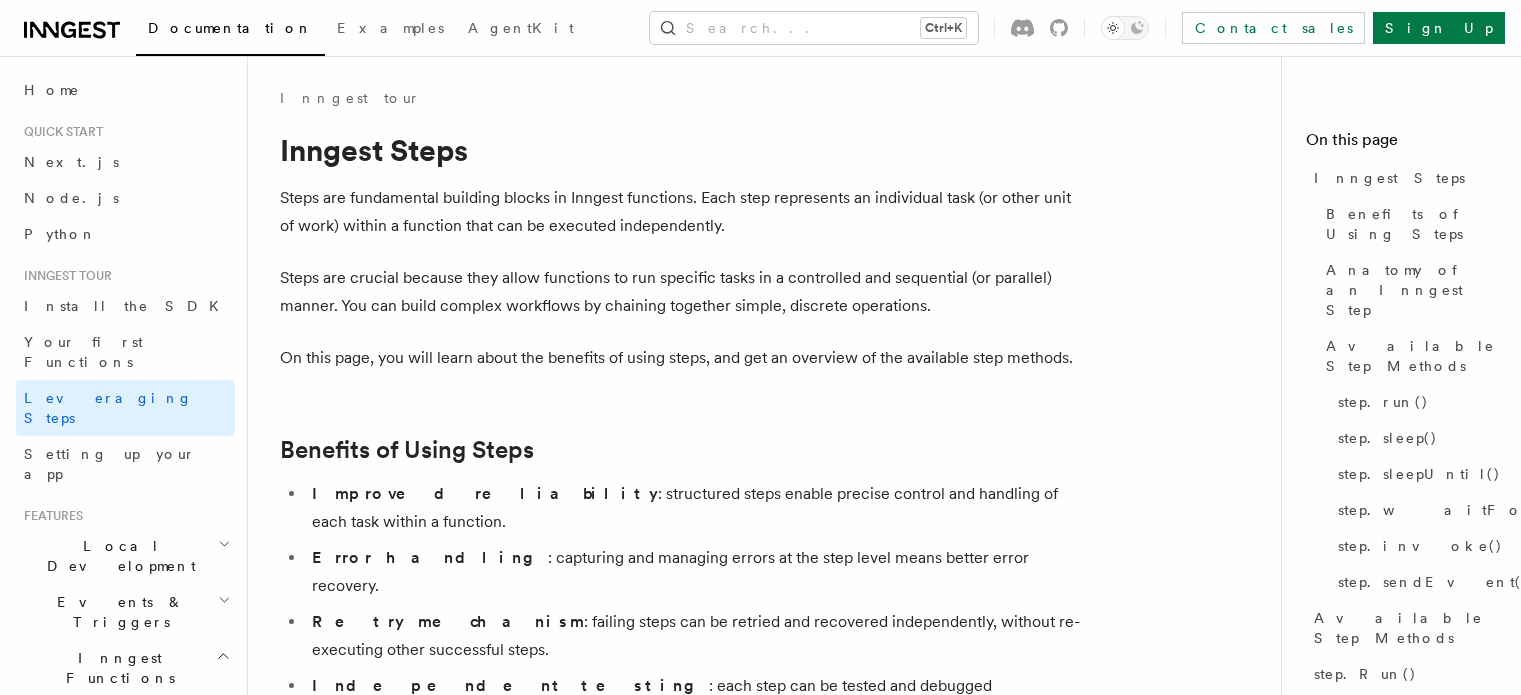 scroll, scrollTop: 136, scrollLeft: 0, axis: vertical 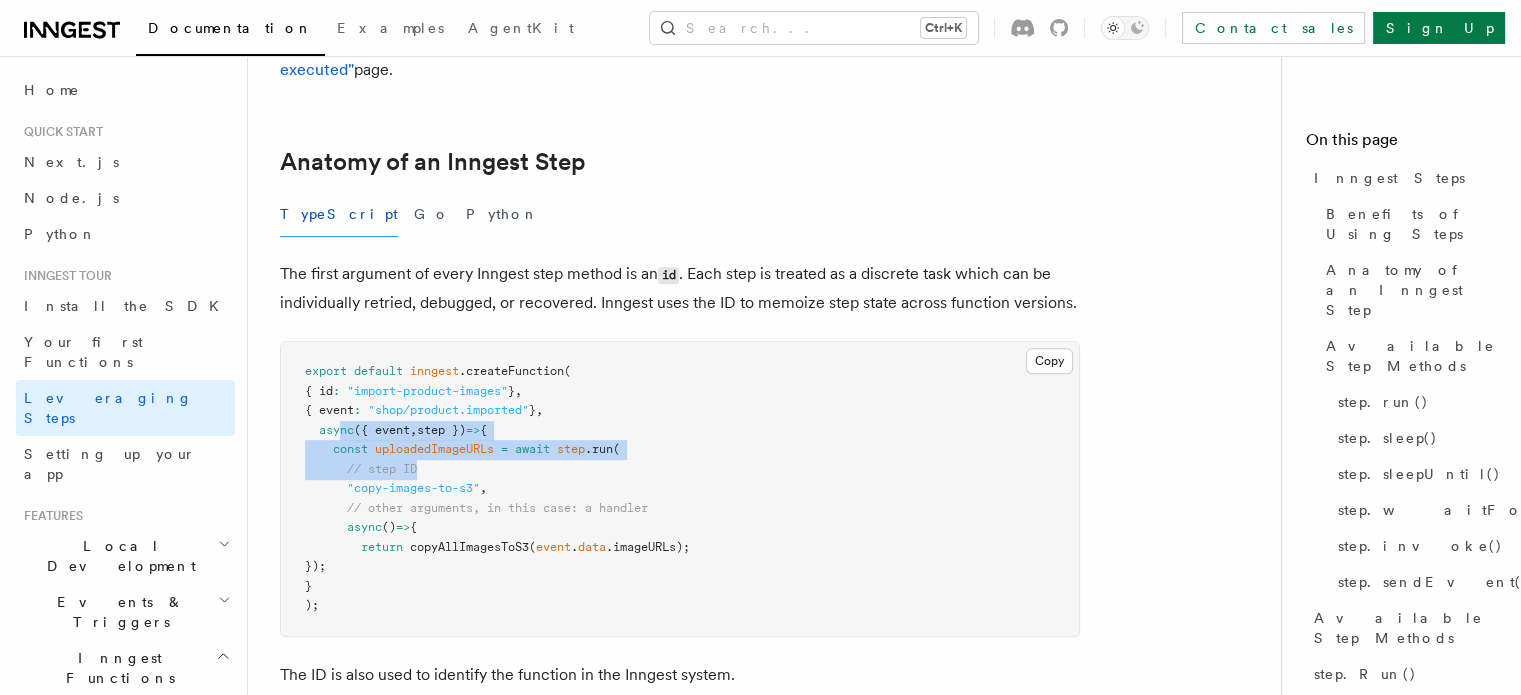 drag, startPoint x: 342, startPoint y: 309, endPoint x: 496, endPoint y: 364, distance: 163.52675 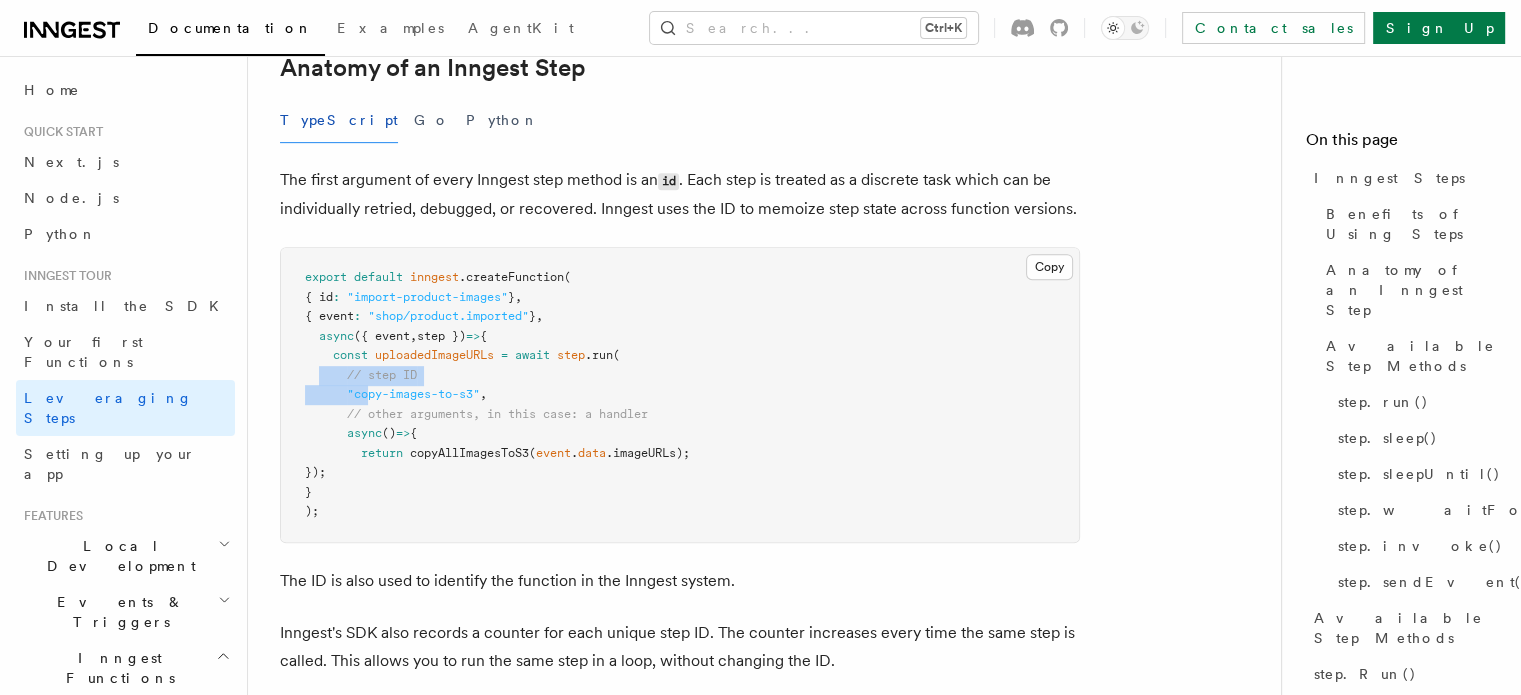 drag, startPoint x: 316, startPoint y: 263, endPoint x: 472, endPoint y: 312, distance: 163.51453 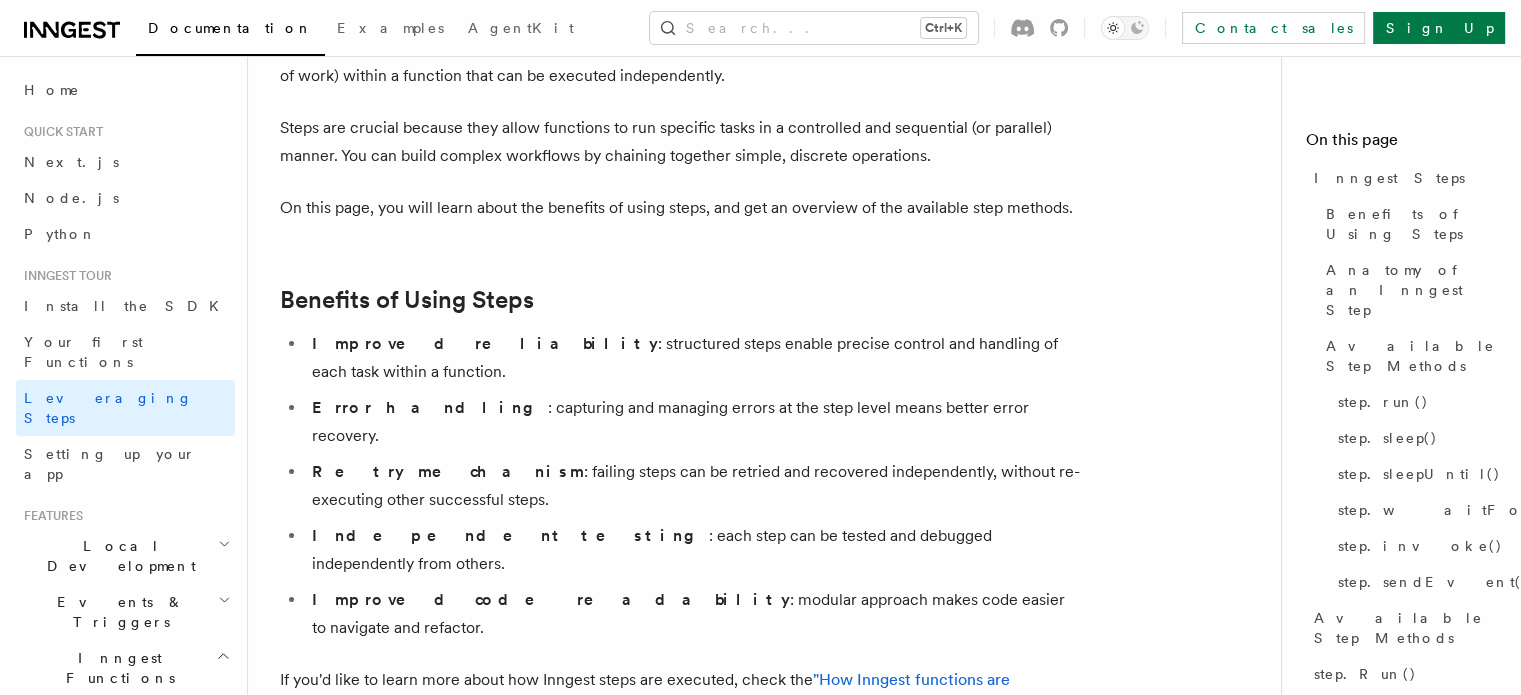 scroll, scrollTop: 0, scrollLeft: 0, axis: both 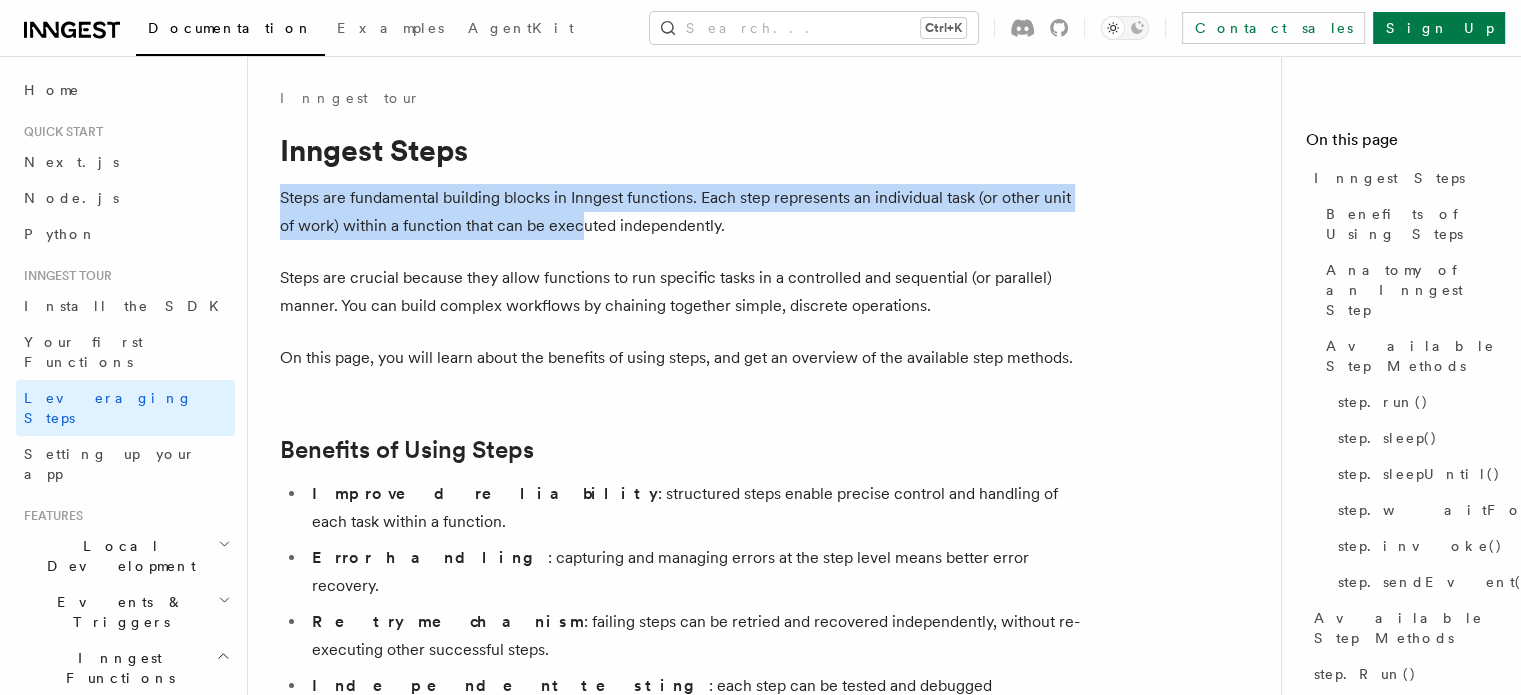 drag, startPoint x: 279, startPoint y: 193, endPoint x: 603, endPoint y: 232, distance: 326.33878 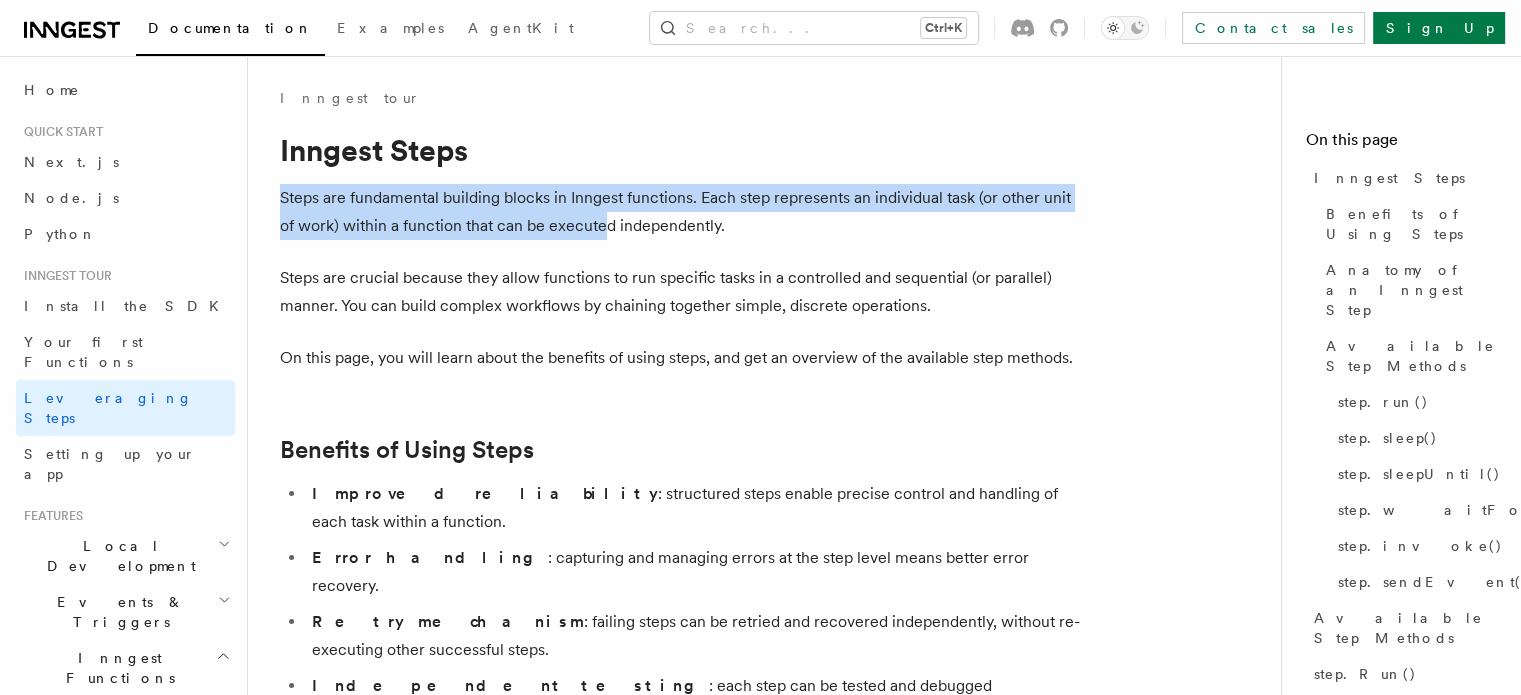 click on "Steps are fundamental building blocks in Inngest functions. Each step represents an individual task (or other unit of work) within a function that can be executed independently." at bounding box center (680, 212) 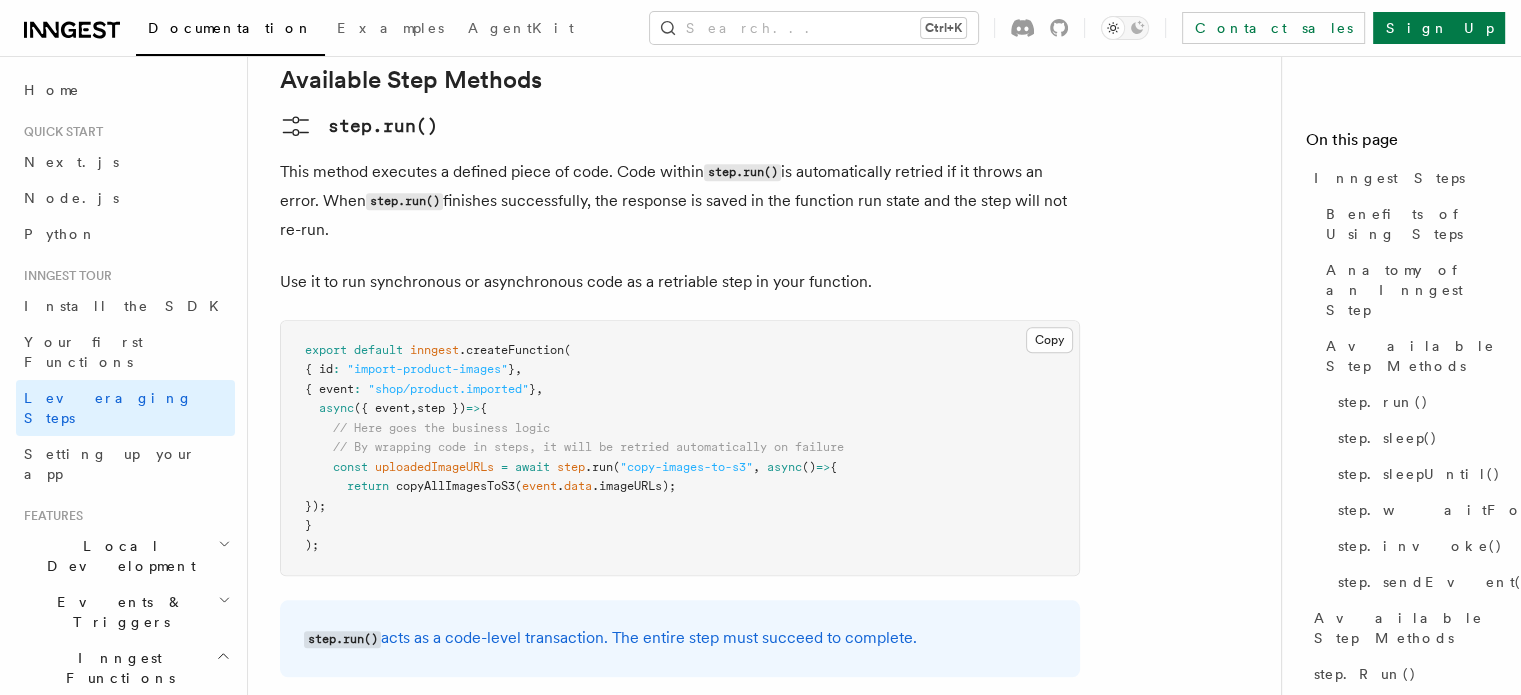 scroll, scrollTop: 1715, scrollLeft: 0, axis: vertical 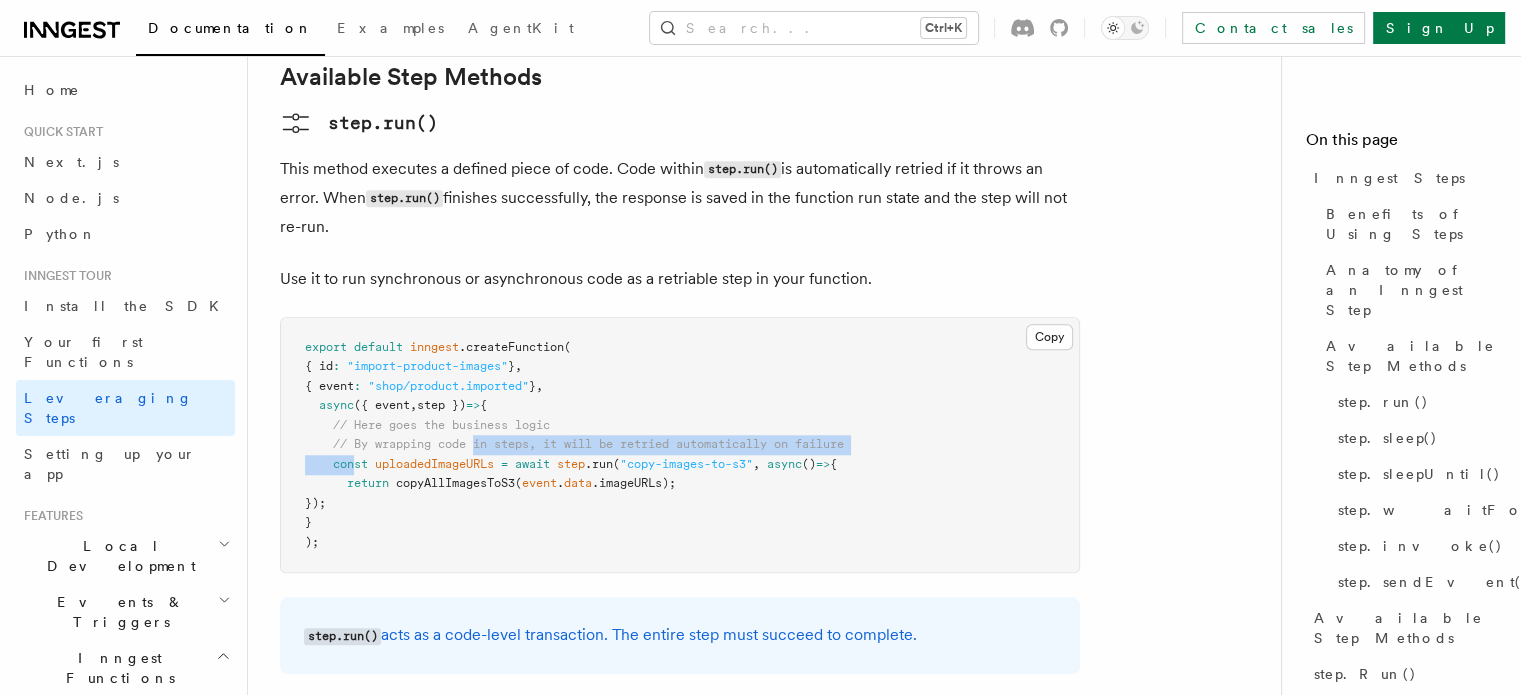 drag, startPoint x: 356, startPoint y: 325, endPoint x: 480, endPoint y: 311, distance: 124.78782 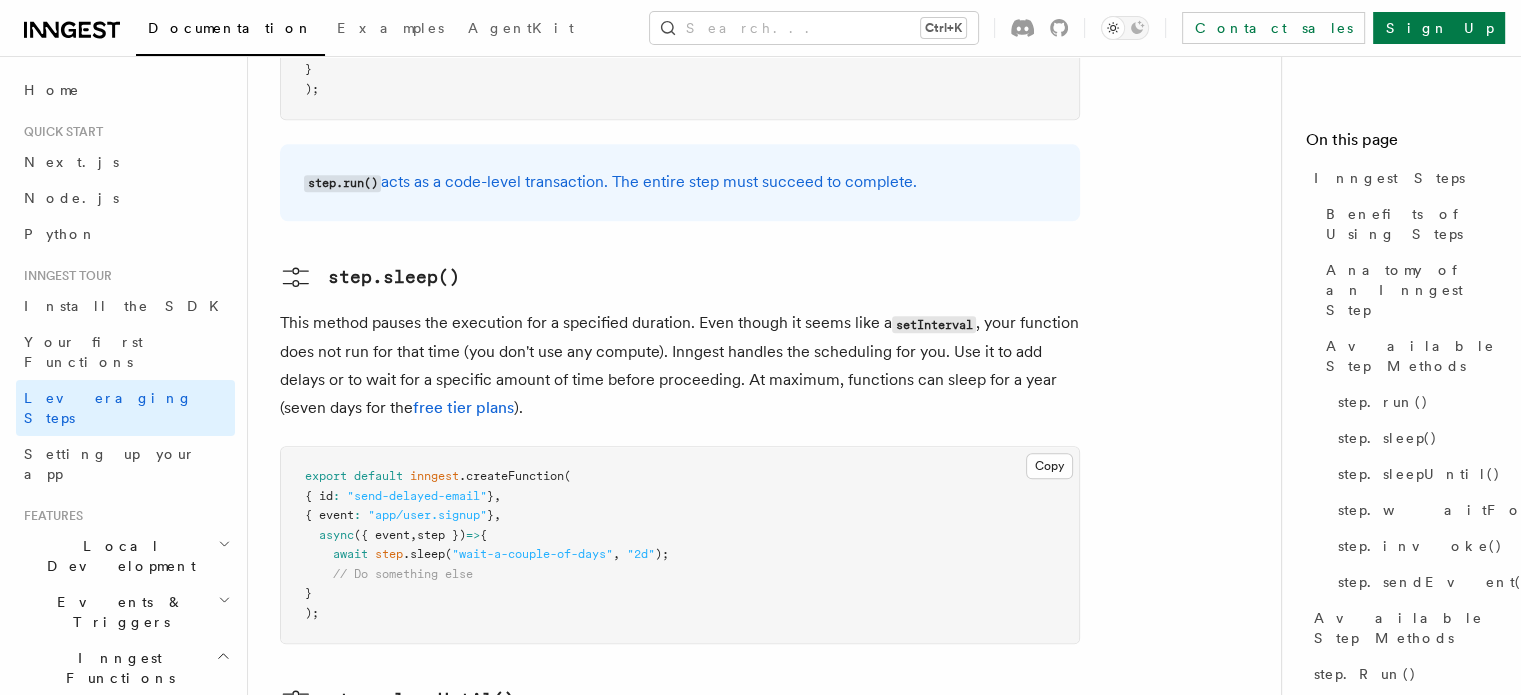 scroll, scrollTop: 2368, scrollLeft: 0, axis: vertical 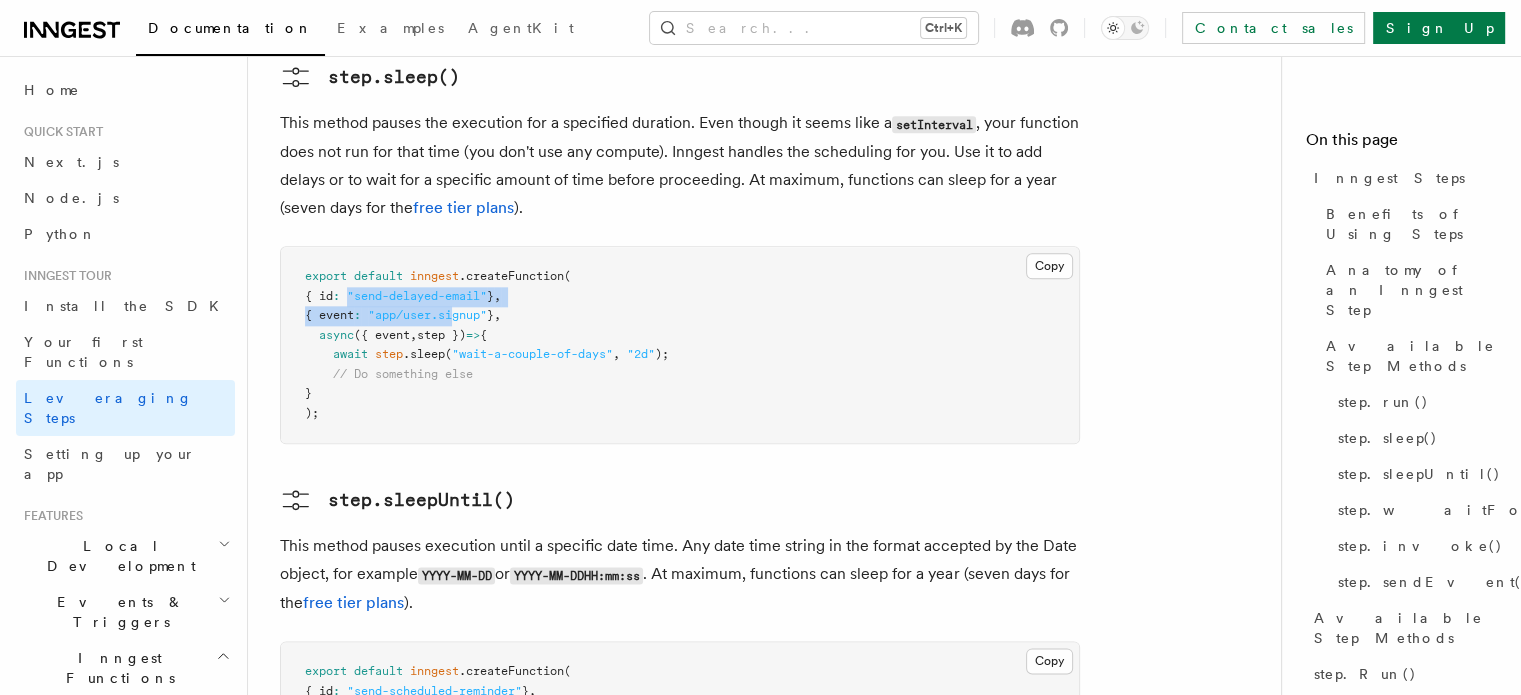 drag, startPoint x: 364, startPoint y: 162, endPoint x: 608, endPoint y: 239, distance: 255.8613 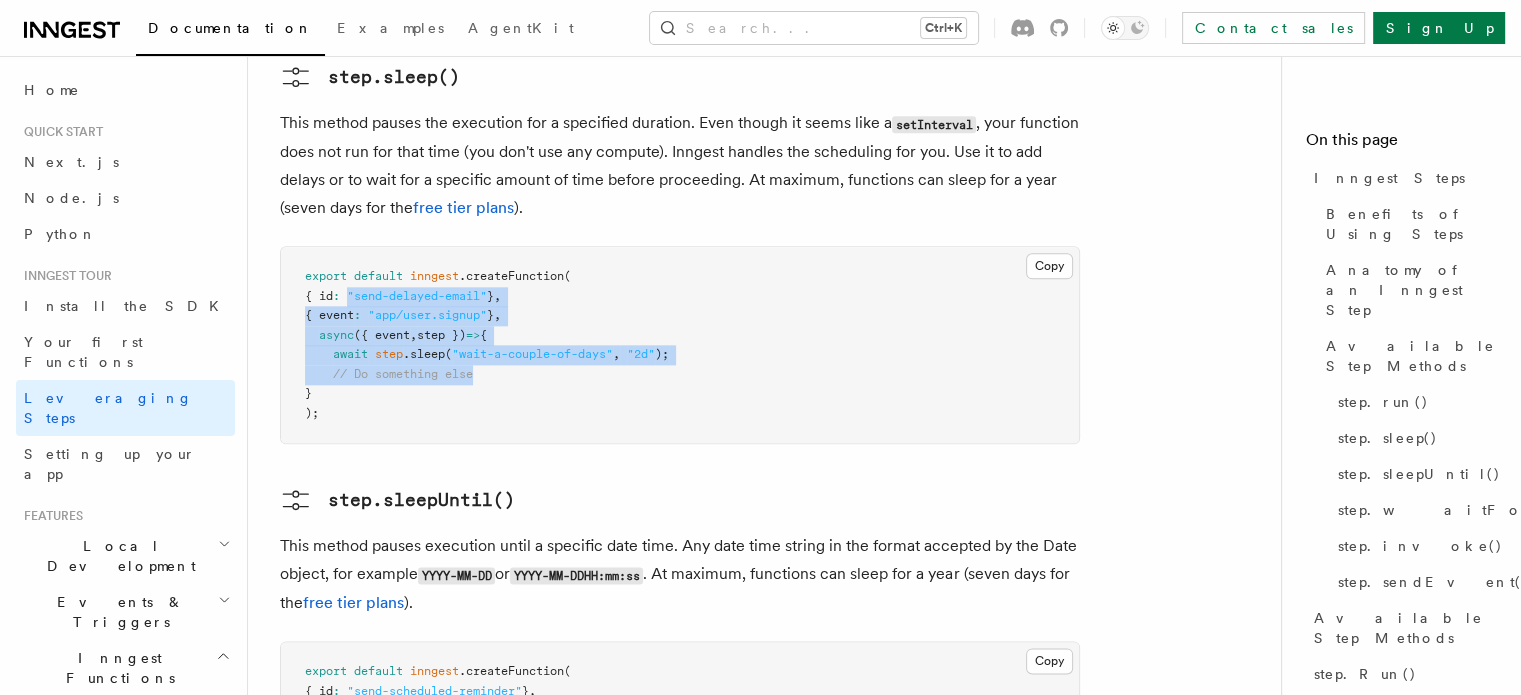 click on "export   default   inngest .createFunction (
{ id :   "send-delayed-email"  } ,
{ event :   "app/user.signup"  } ,
async  ({ event ,  step })  =>  {
await   step .sleep ( "wait-a-couple-of-days" ,   "2d" );
// Do something else
}
);" at bounding box center (680, 345) 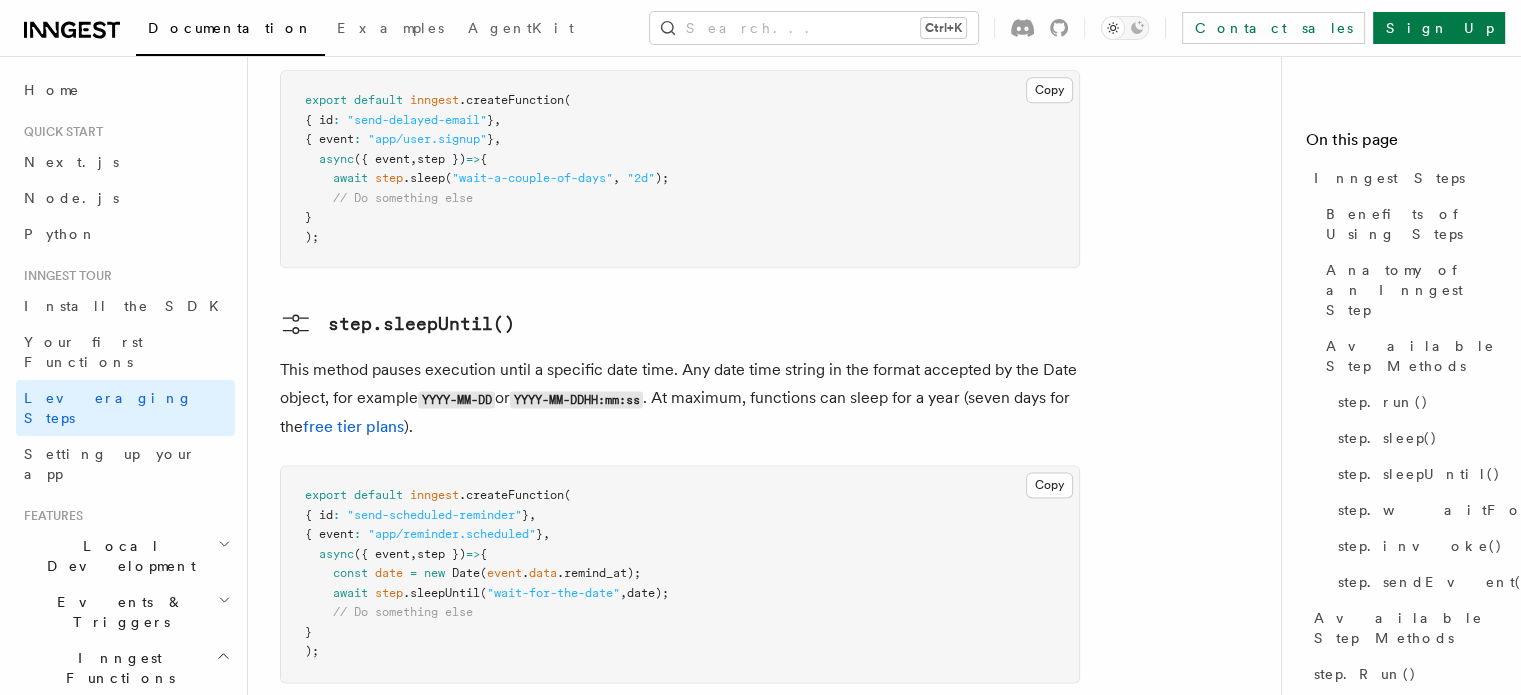 scroll, scrollTop: 2552, scrollLeft: 0, axis: vertical 